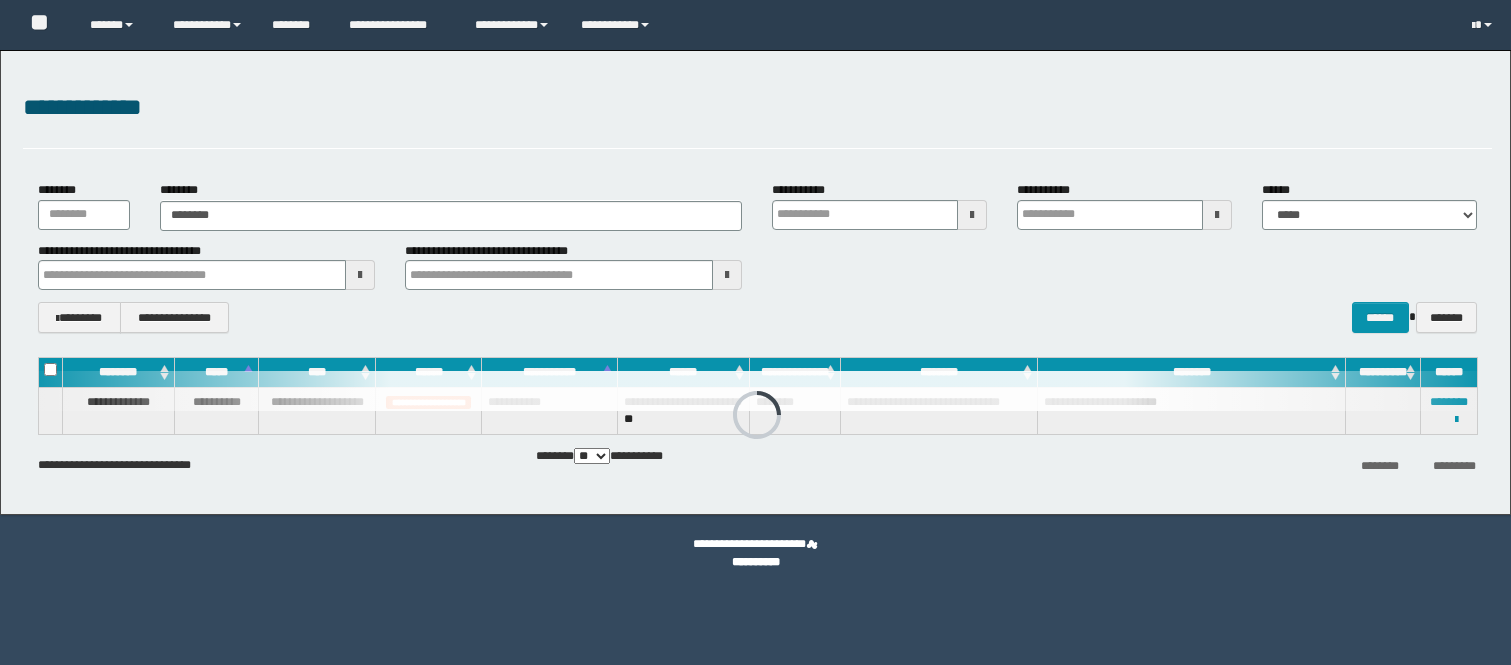 scroll, scrollTop: 0, scrollLeft: 0, axis: both 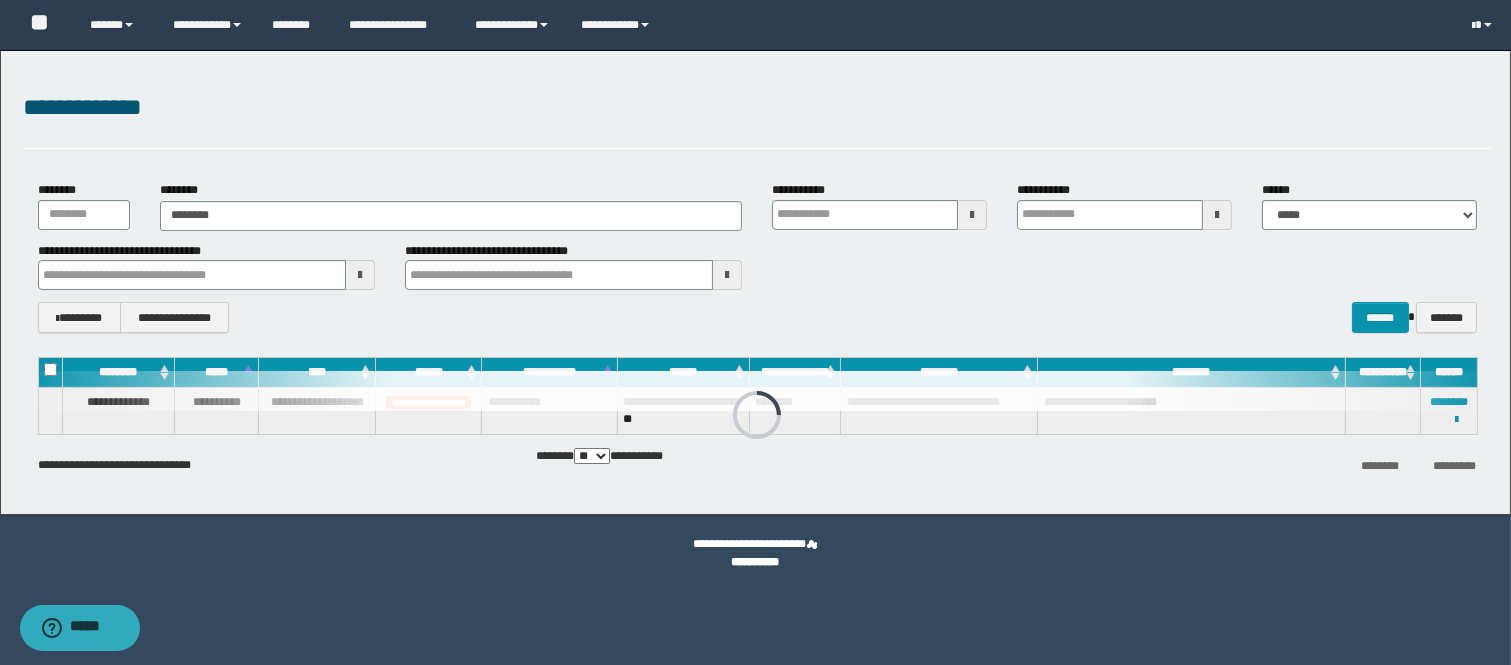 type on "********" 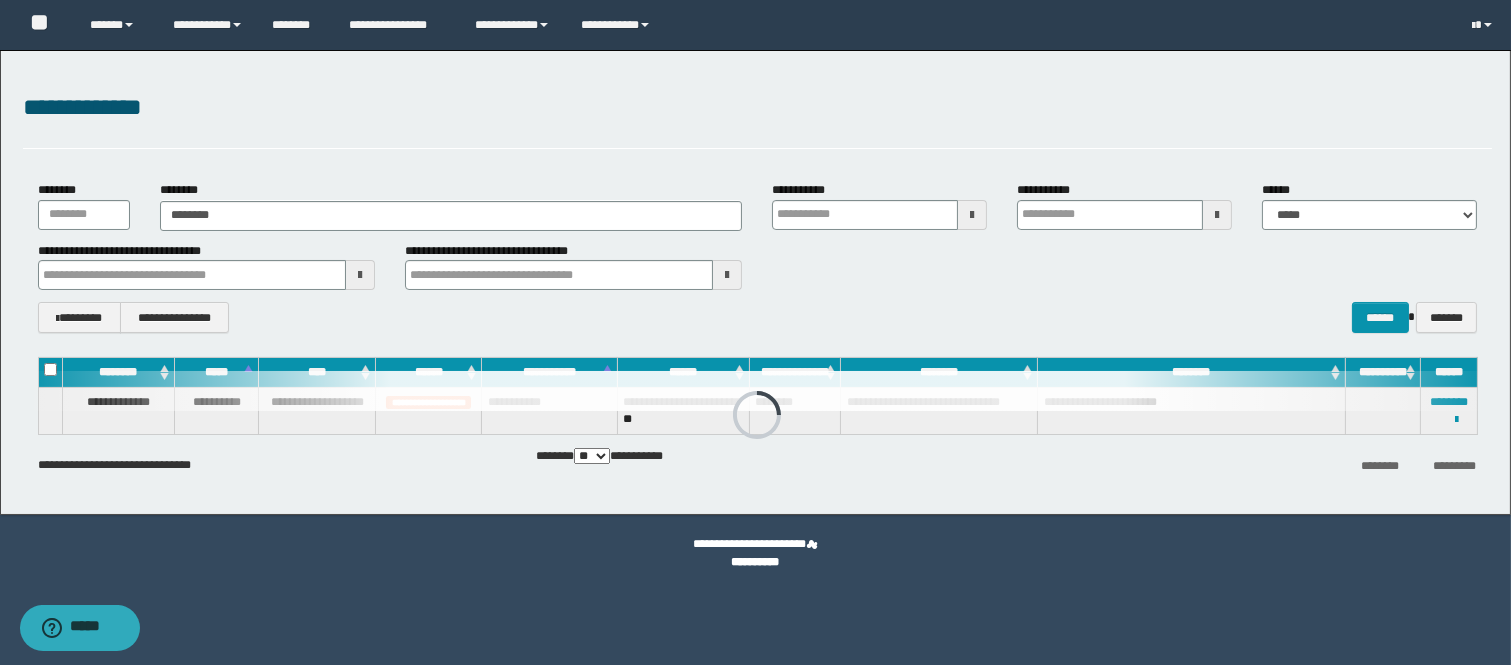 scroll, scrollTop: 0, scrollLeft: 0, axis: both 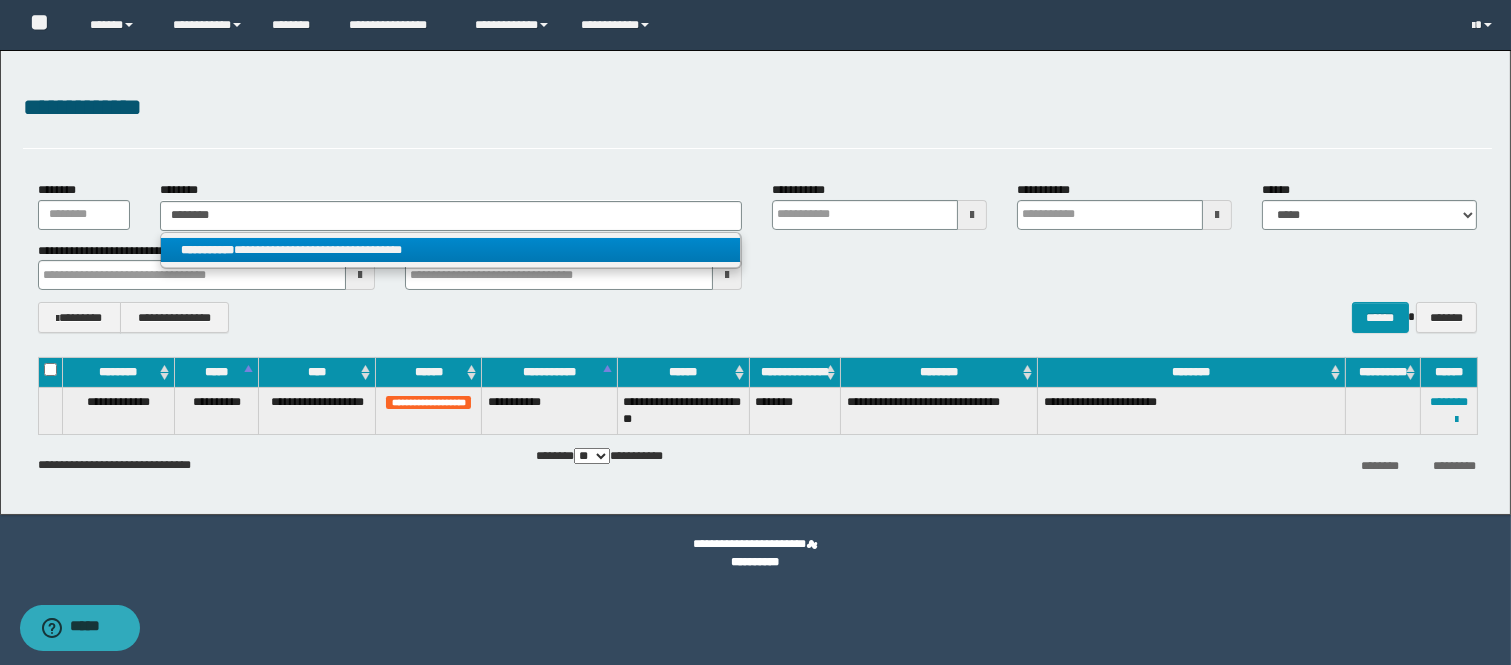 type on "********" 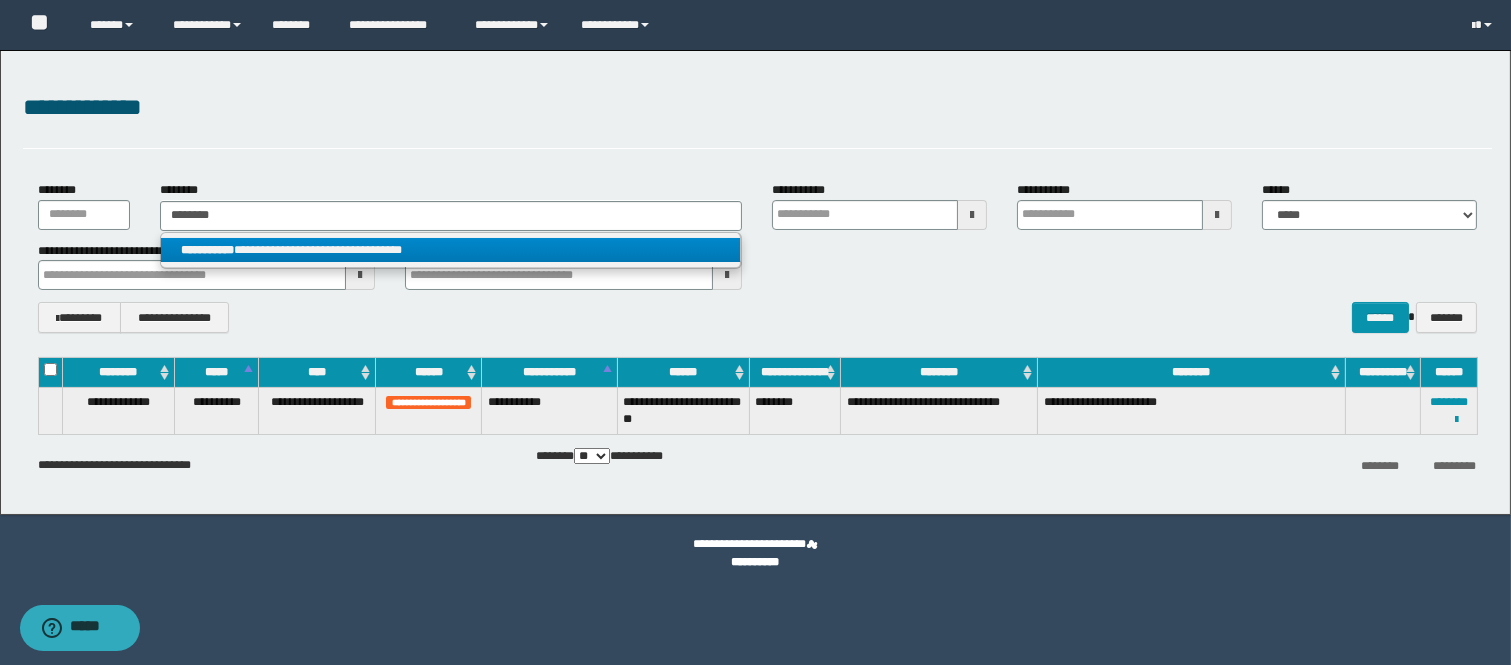 click on "**********" at bounding box center (451, 250) 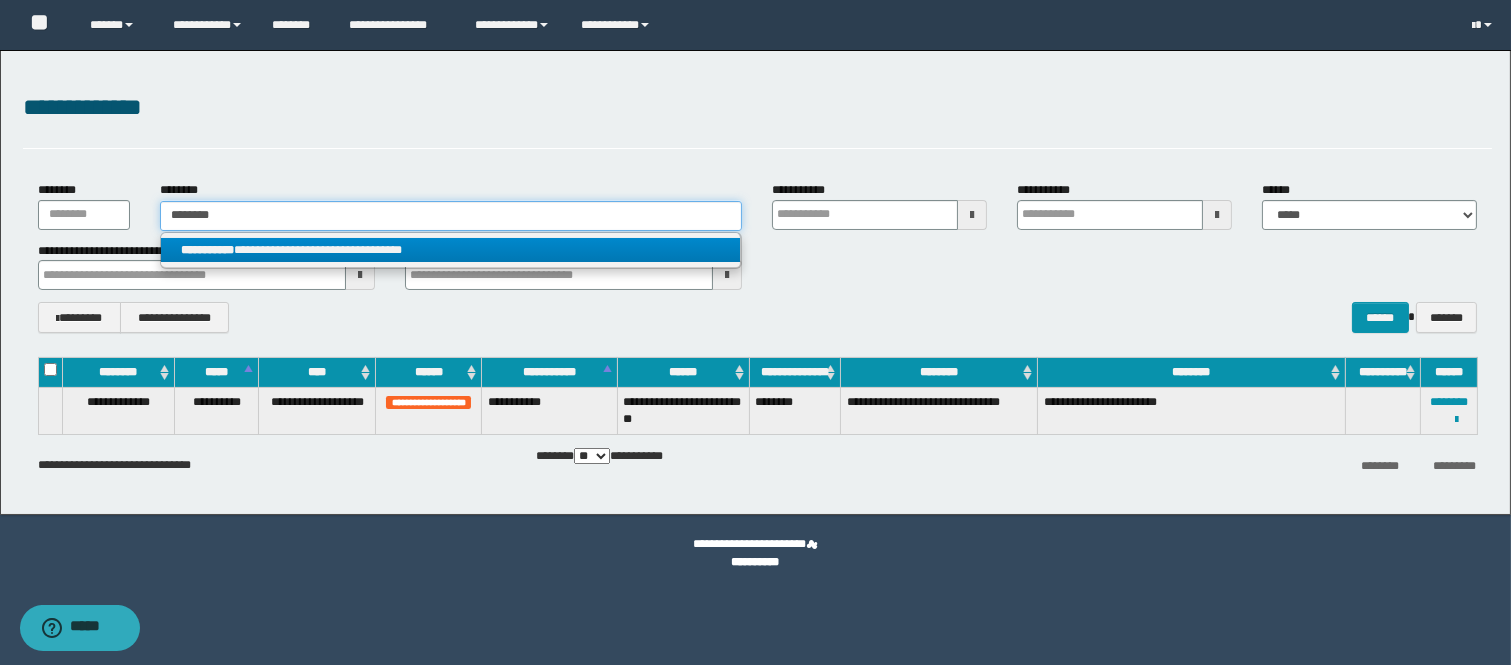 type 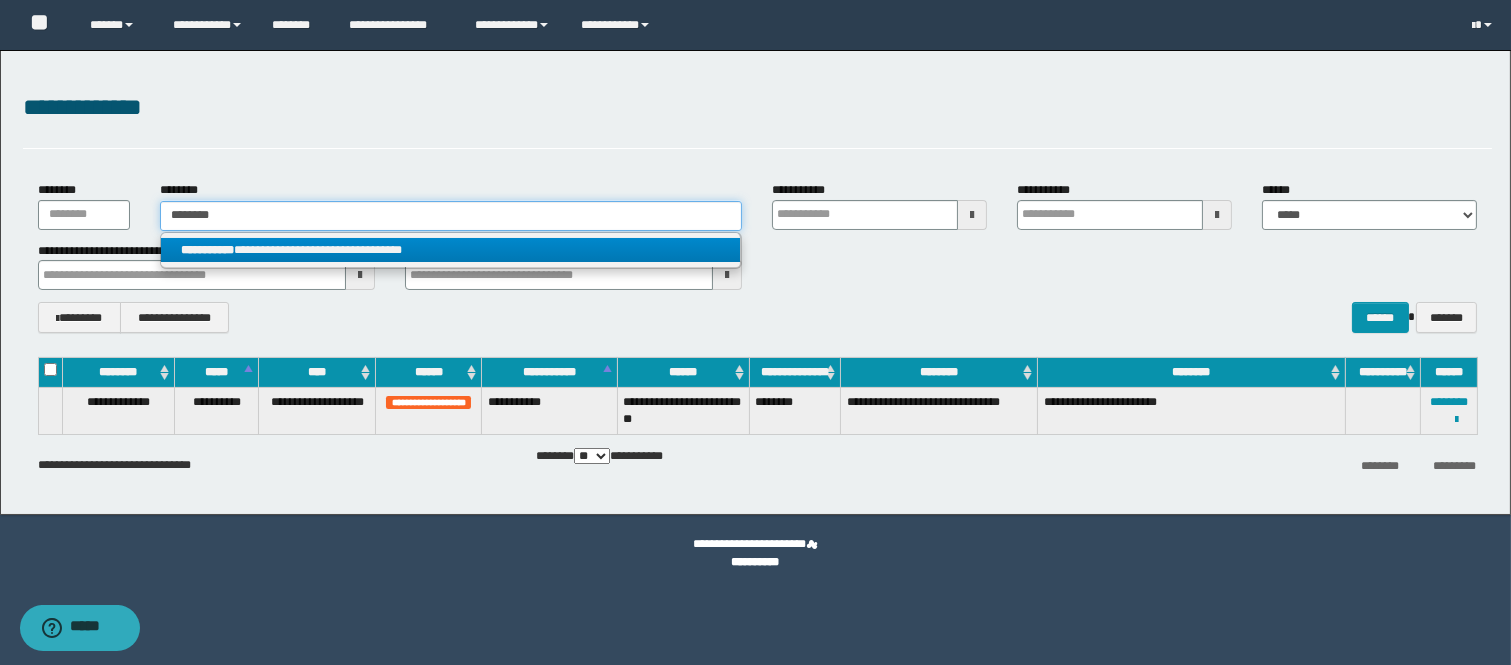 type on "**********" 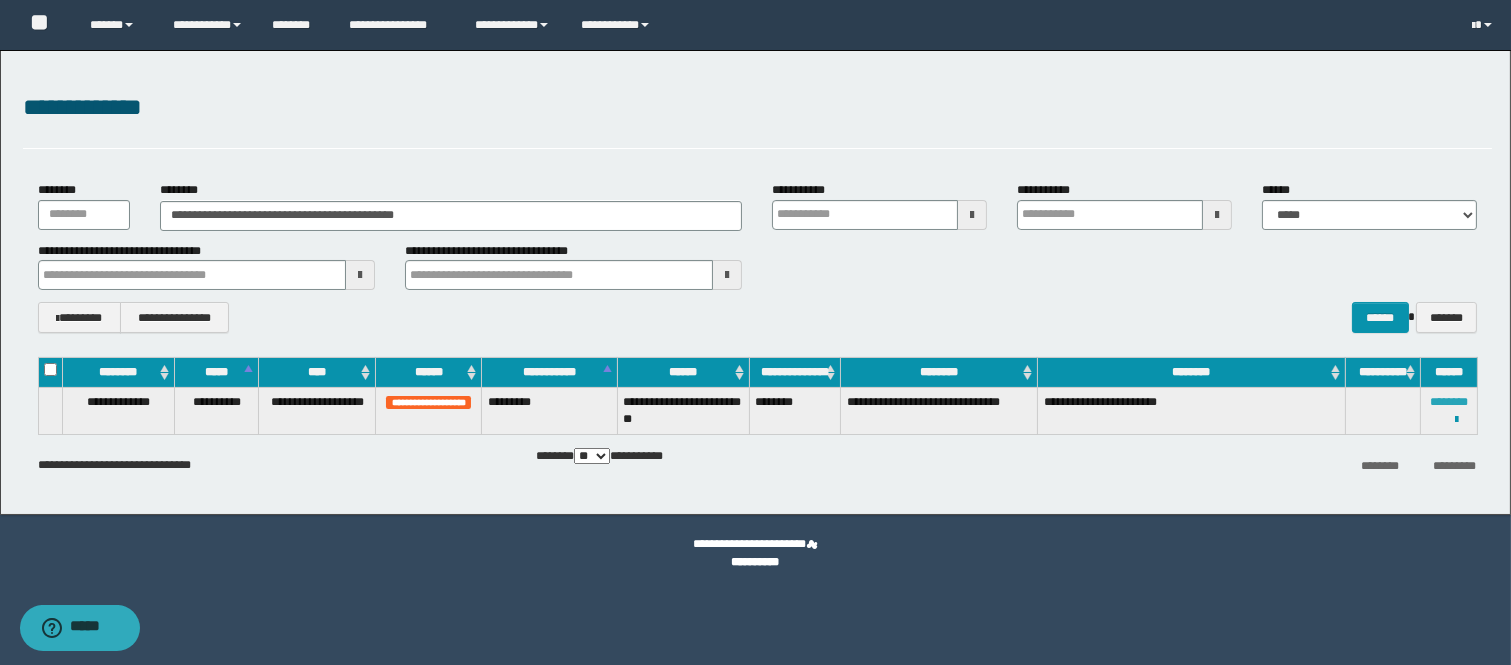 click on "********" at bounding box center (1449, 402) 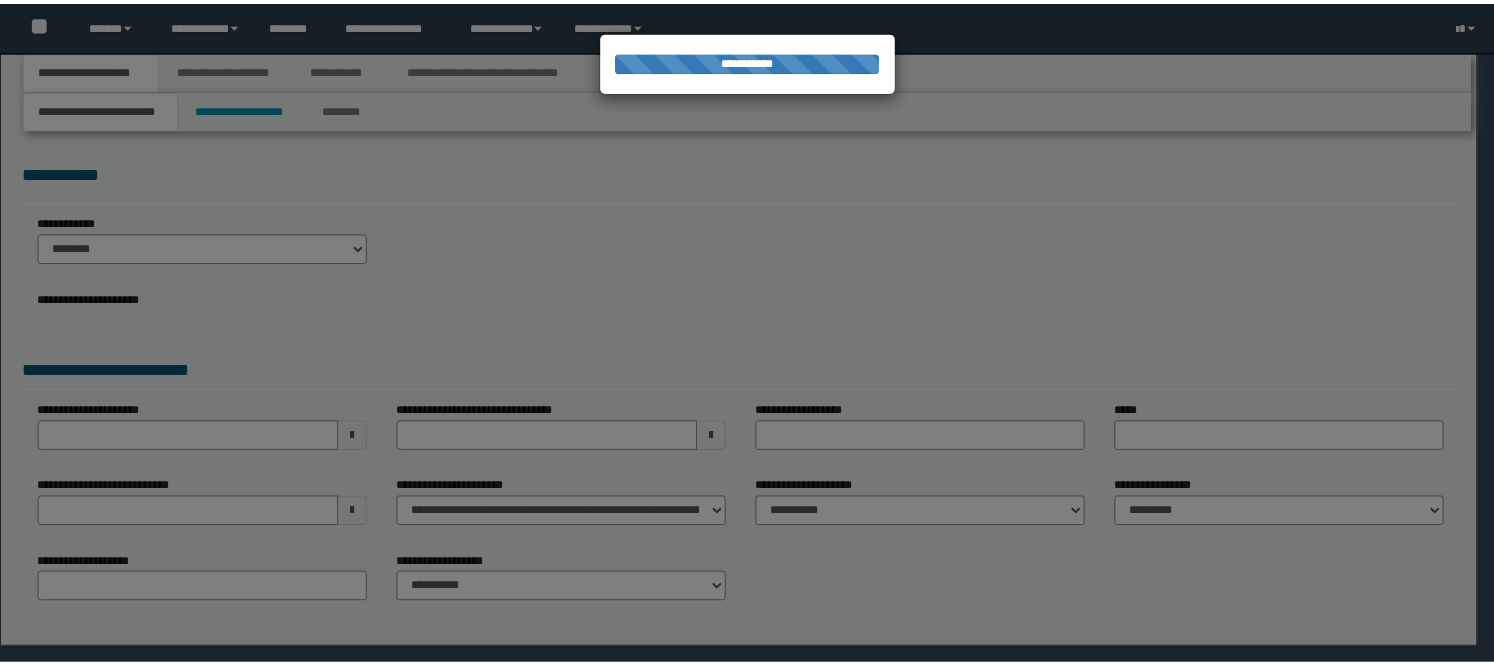 scroll, scrollTop: 0, scrollLeft: 0, axis: both 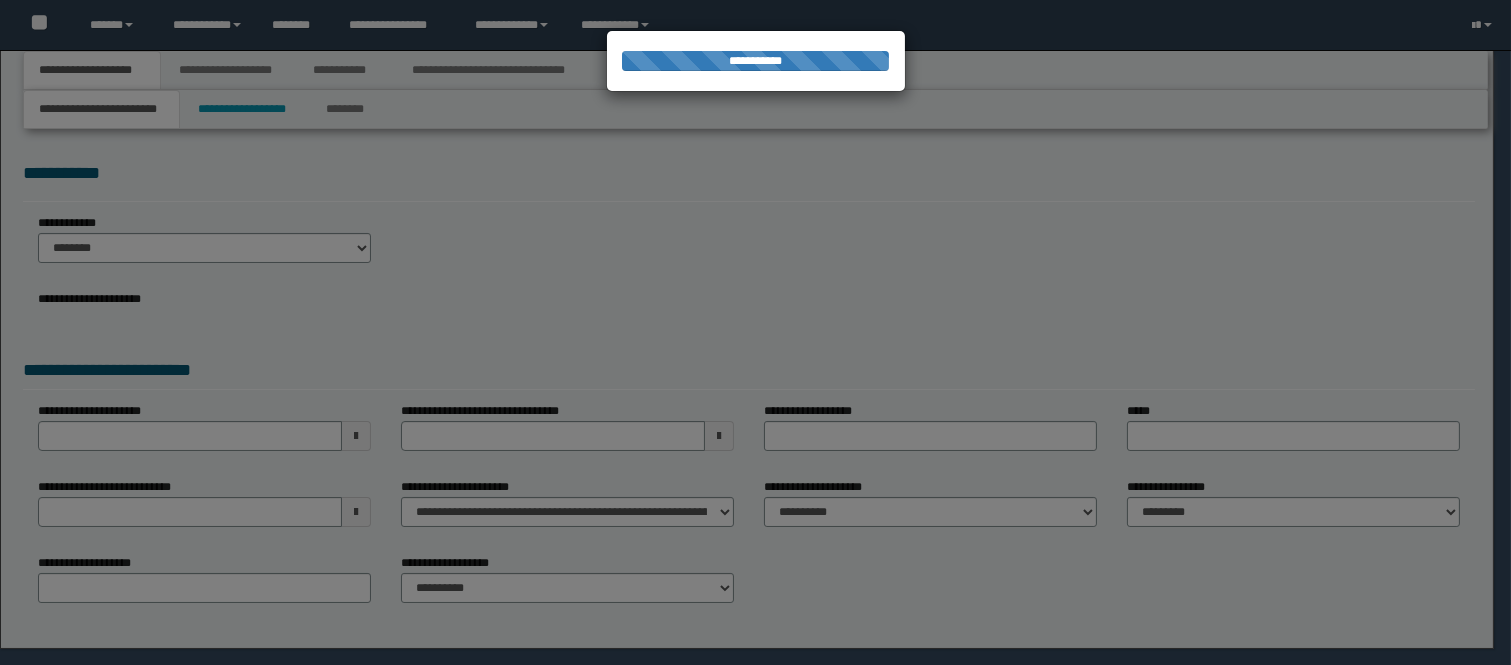 select on "*" 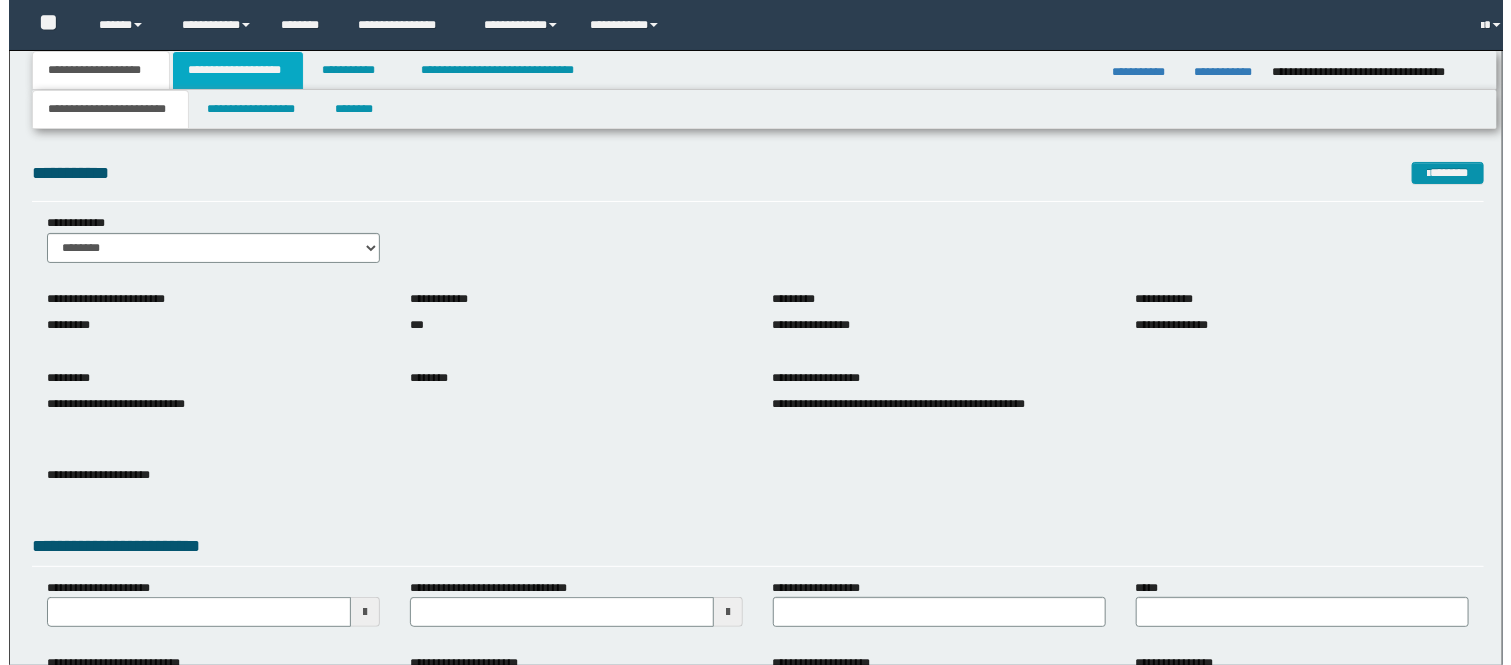 scroll, scrollTop: 0, scrollLeft: 0, axis: both 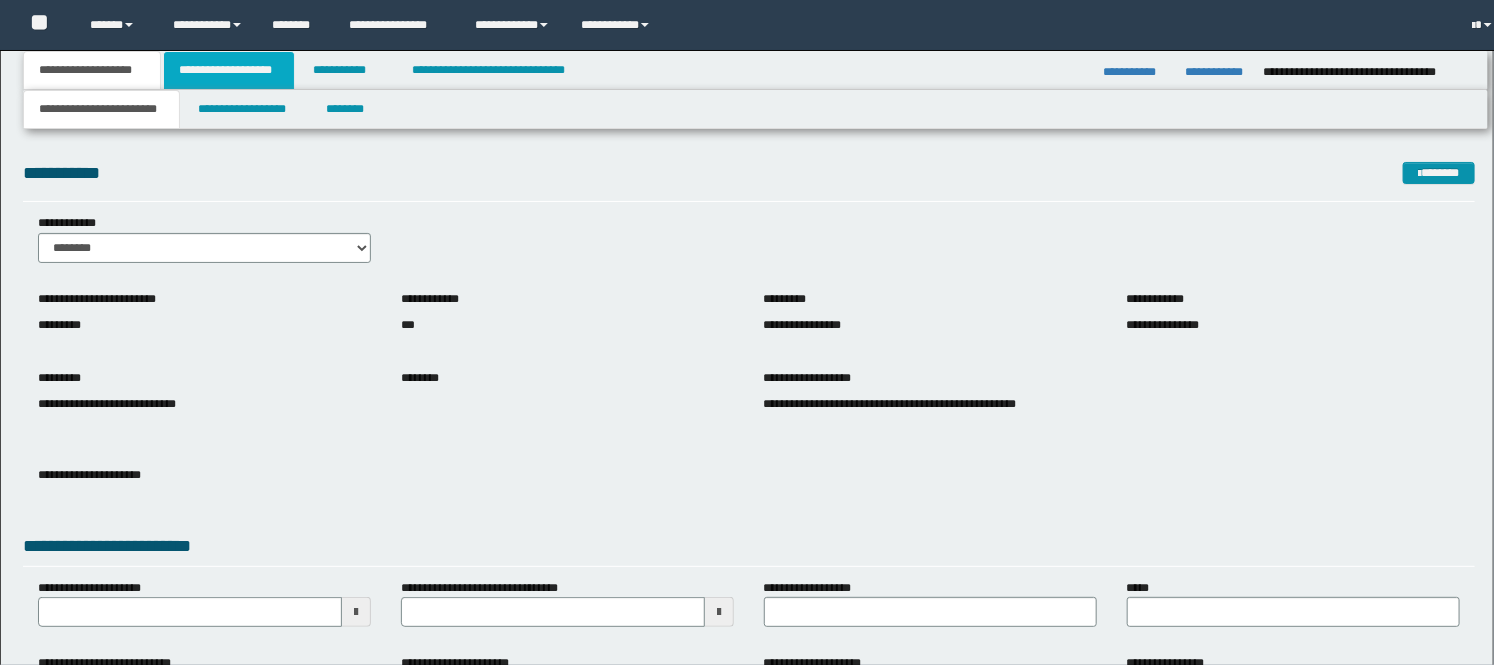 click on "**********" at bounding box center [229, 70] 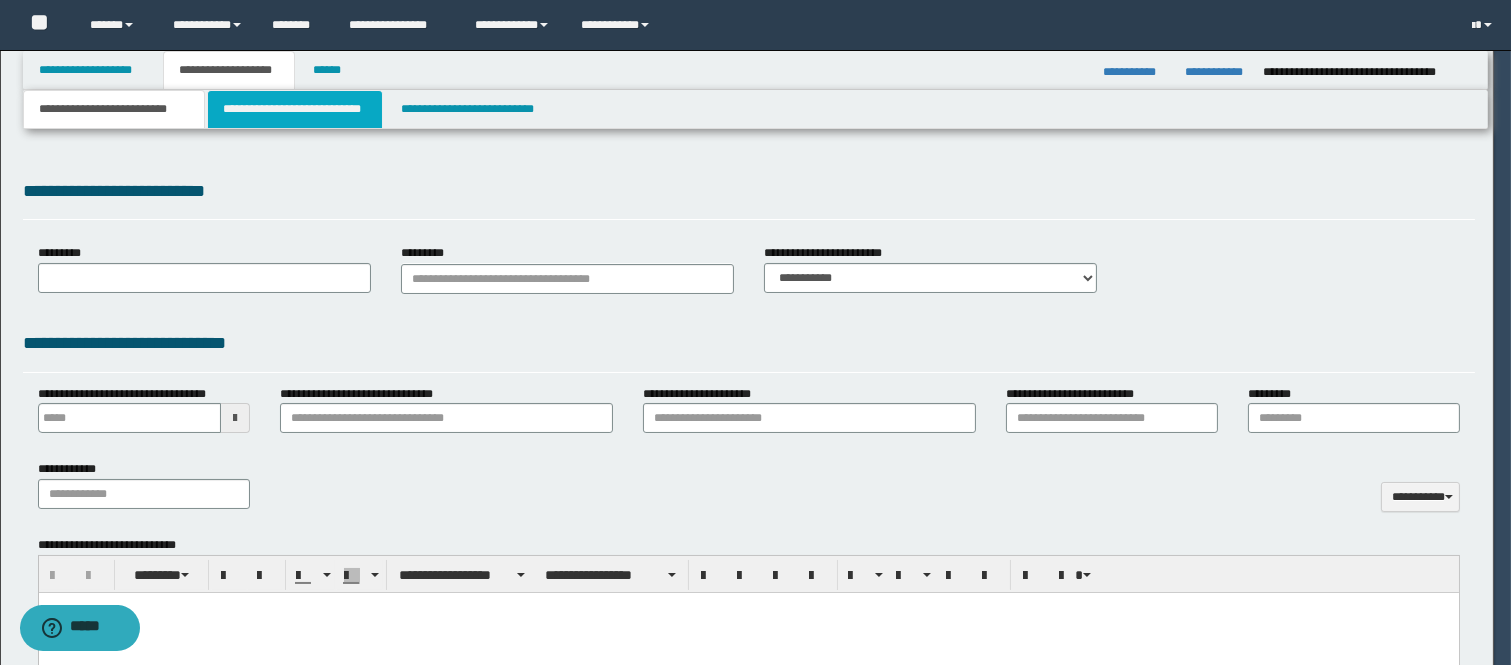 scroll, scrollTop: 0, scrollLeft: 0, axis: both 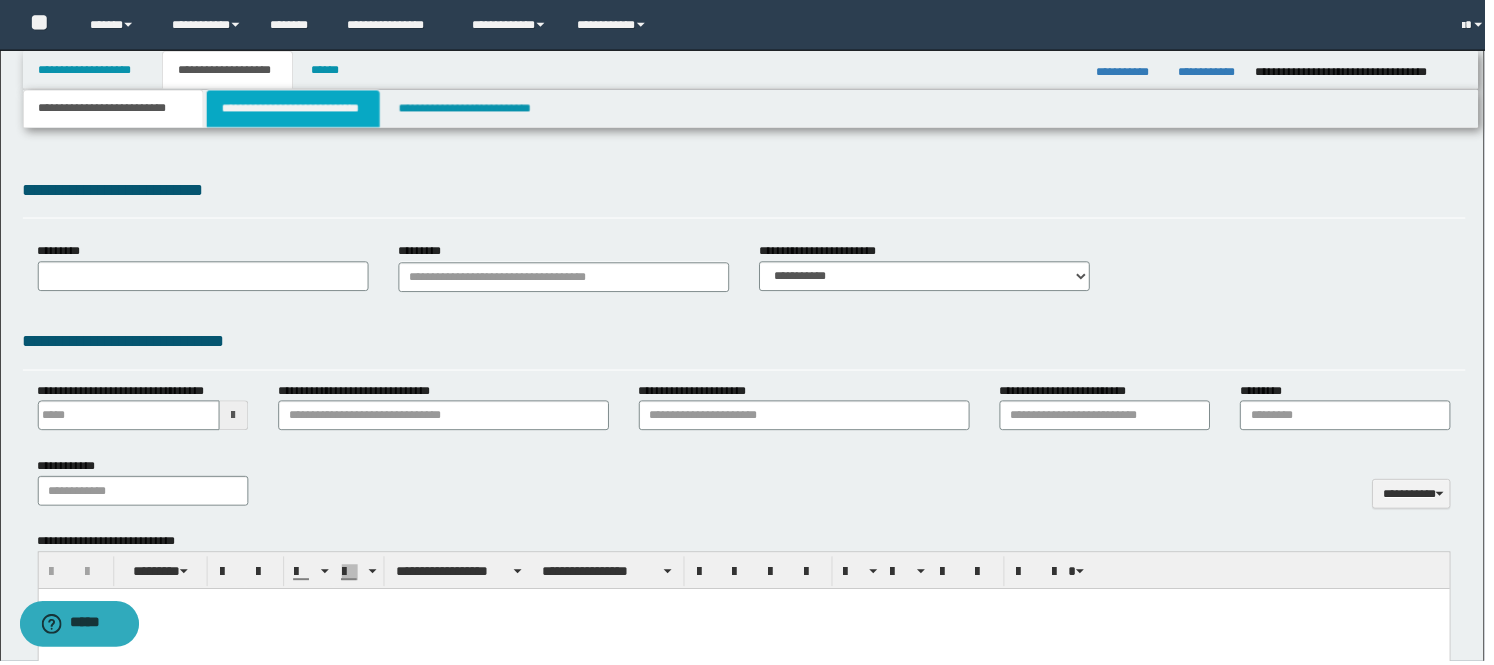 click on "**********" at bounding box center (295, 109) 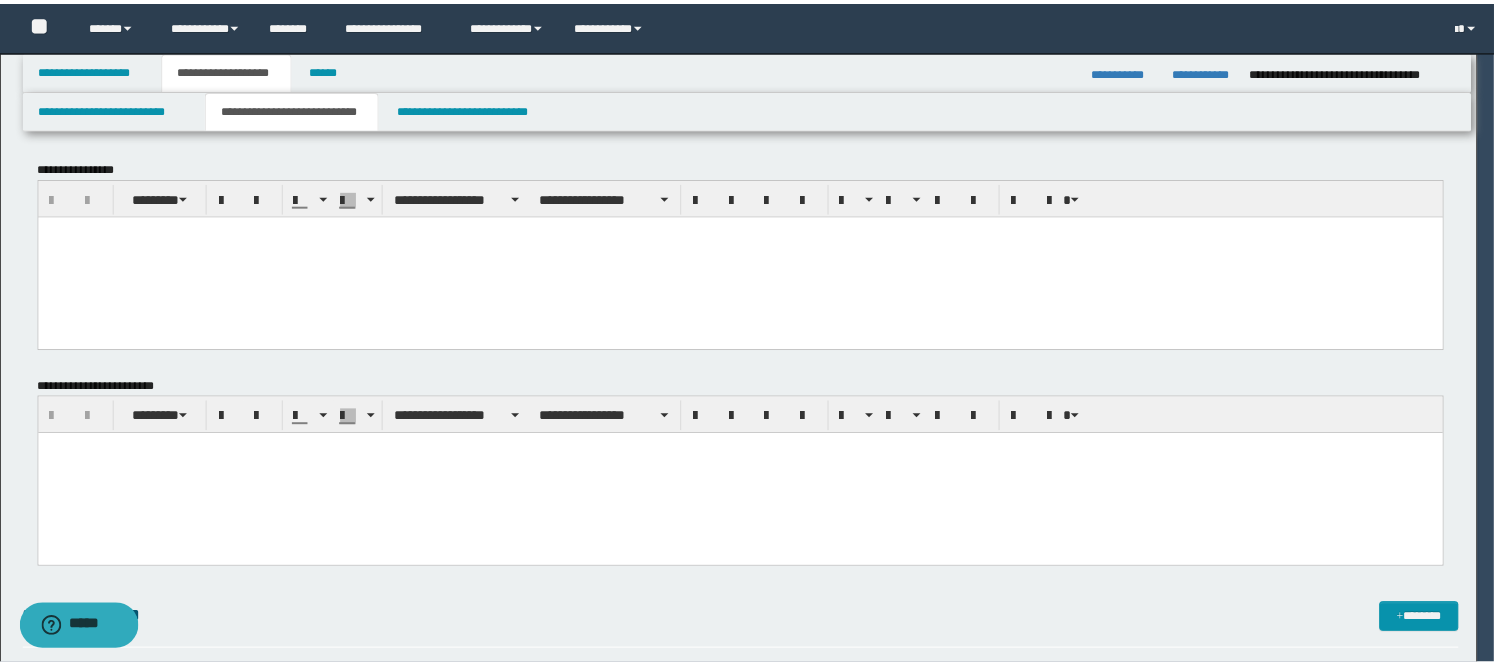 scroll, scrollTop: 0, scrollLeft: 0, axis: both 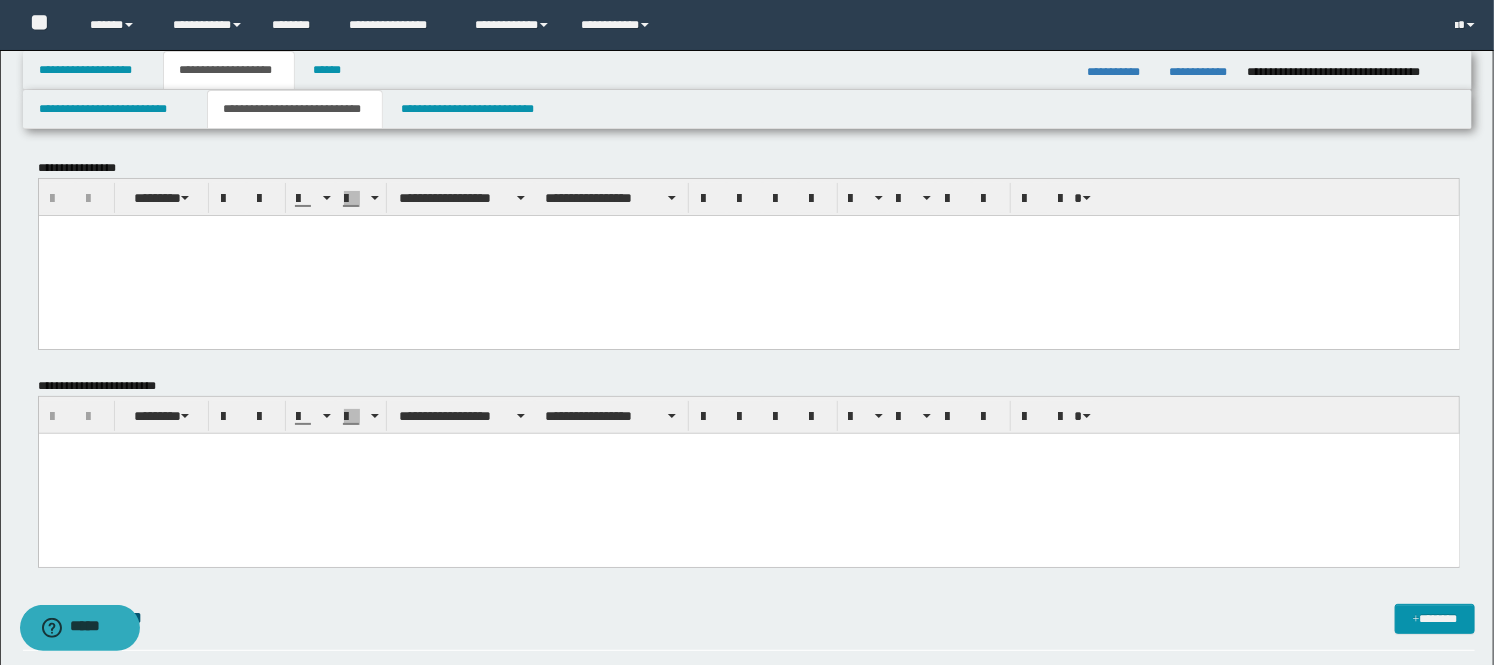 click at bounding box center (748, 255) 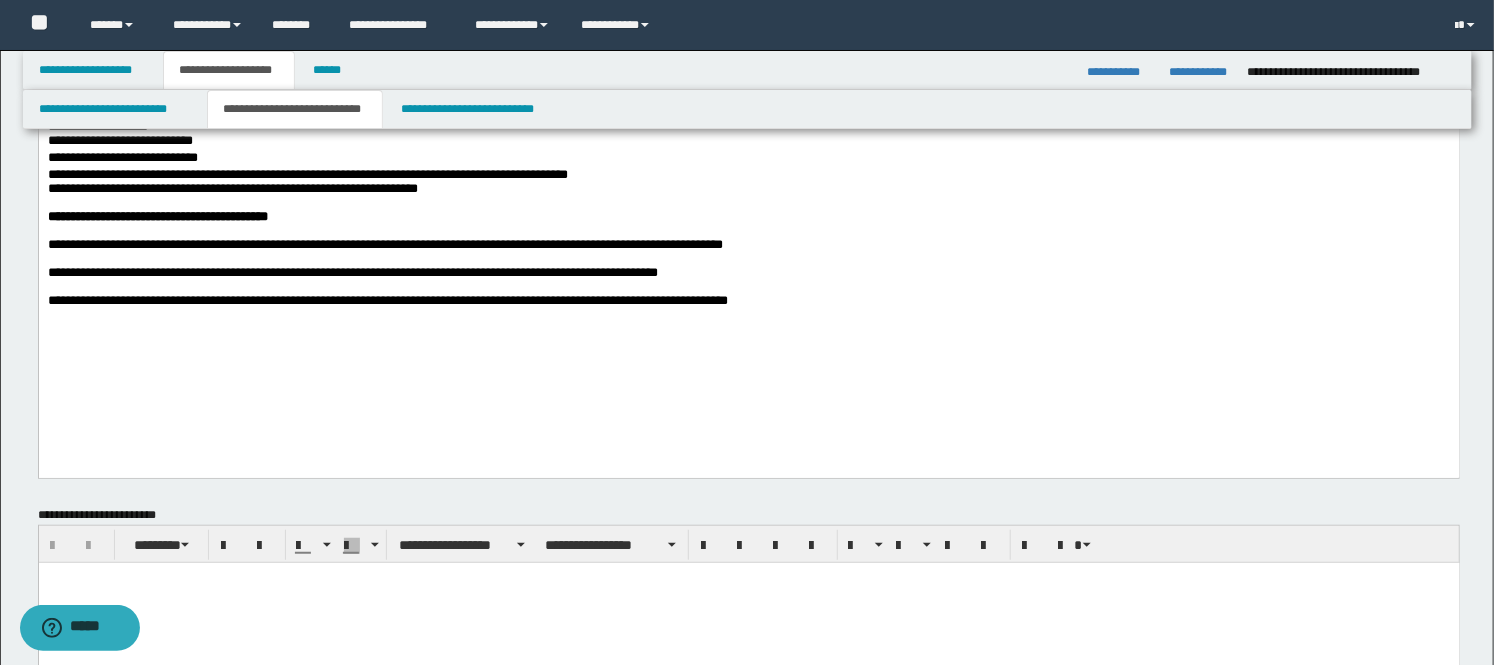 scroll, scrollTop: 333, scrollLeft: 0, axis: vertical 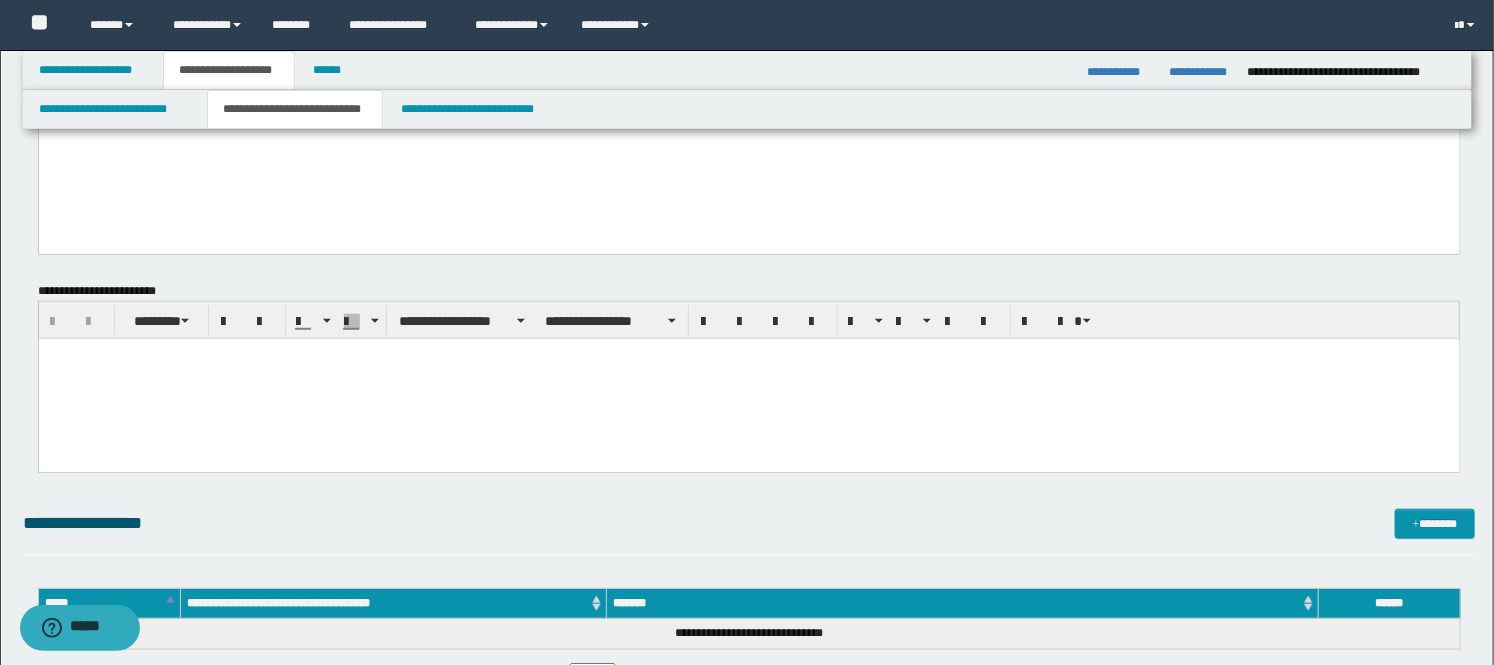 click at bounding box center (748, 379) 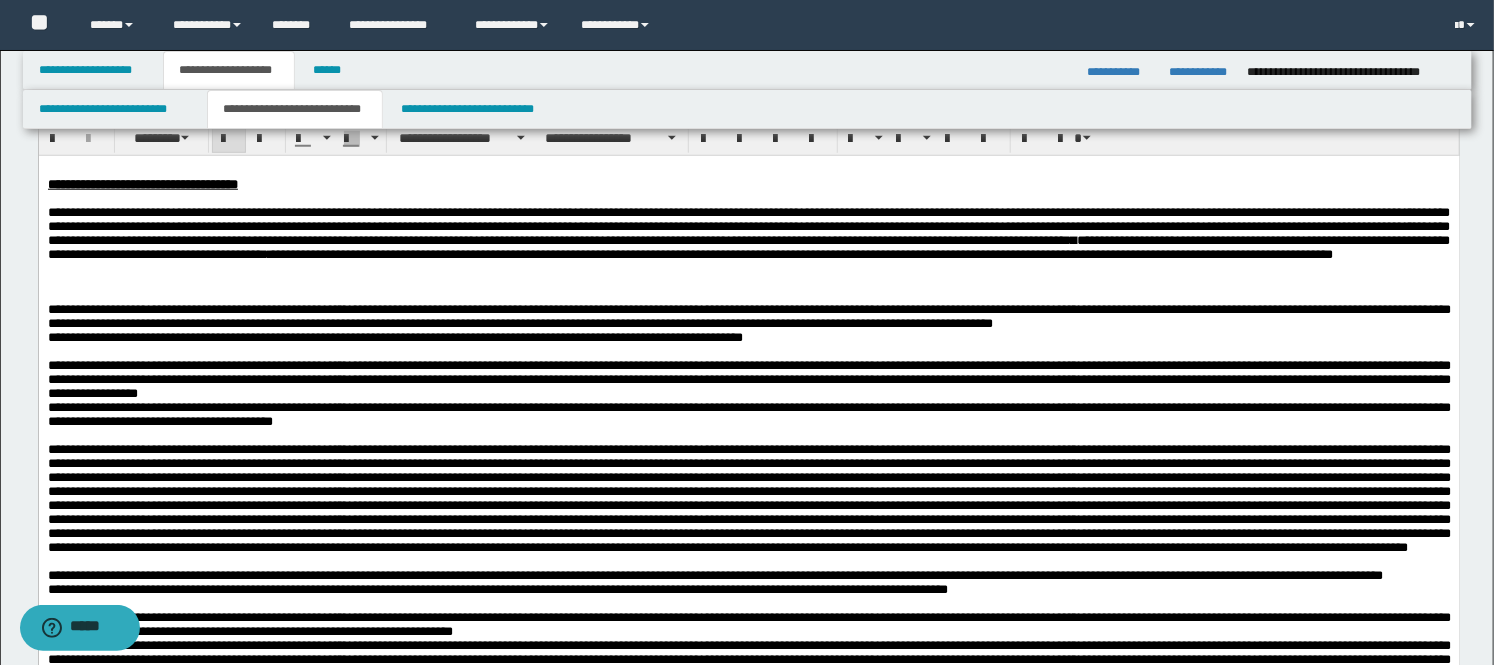 scroll, scrollTop: 777, scrollLeft: 0, axis: vertical 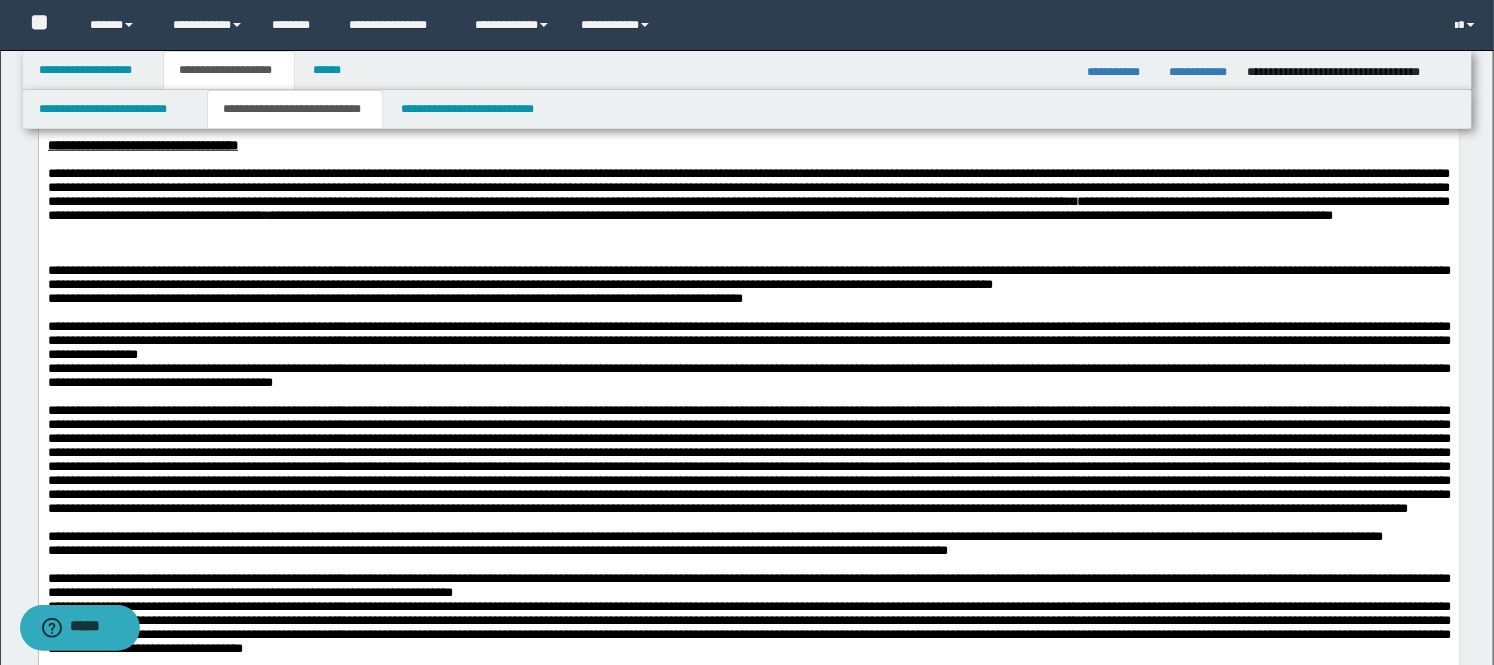 click on "**********" at bounding box center [748, 517] 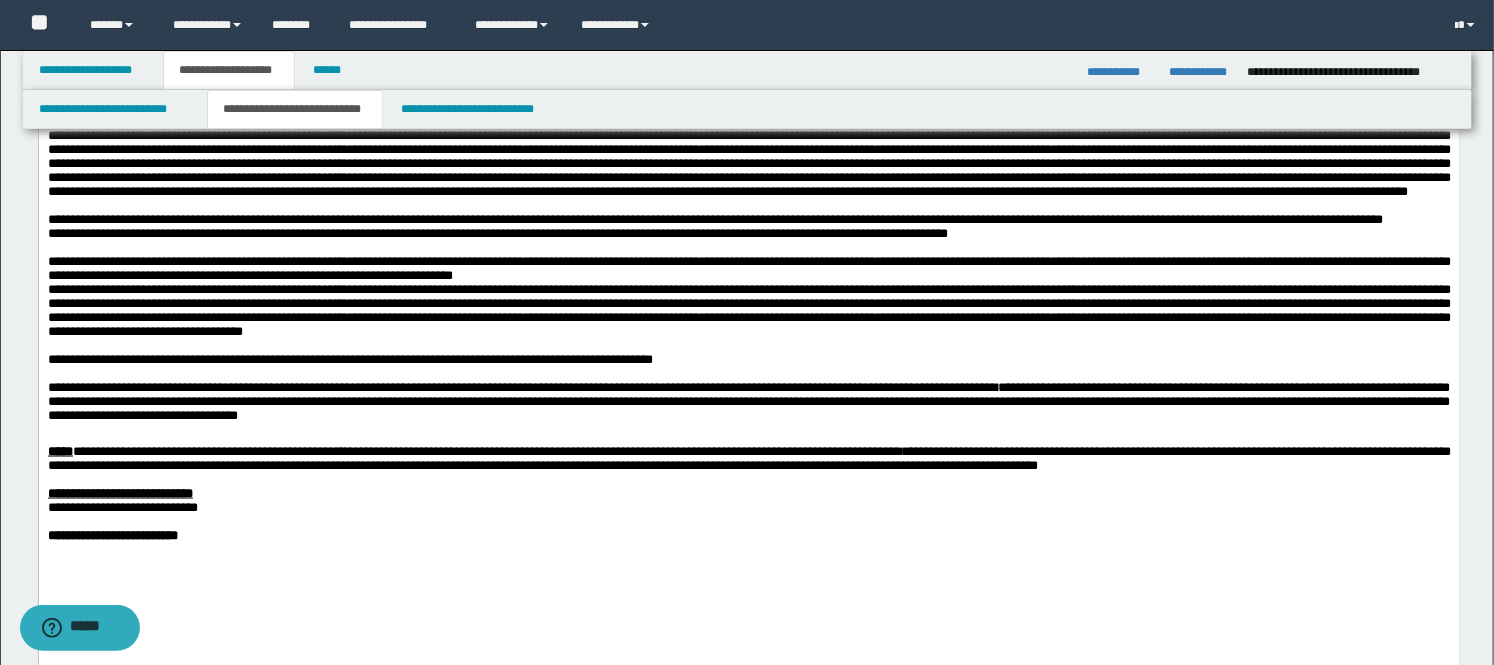 scroll, scrollTop: 1111, scrollLeft: 0, axis: vertical 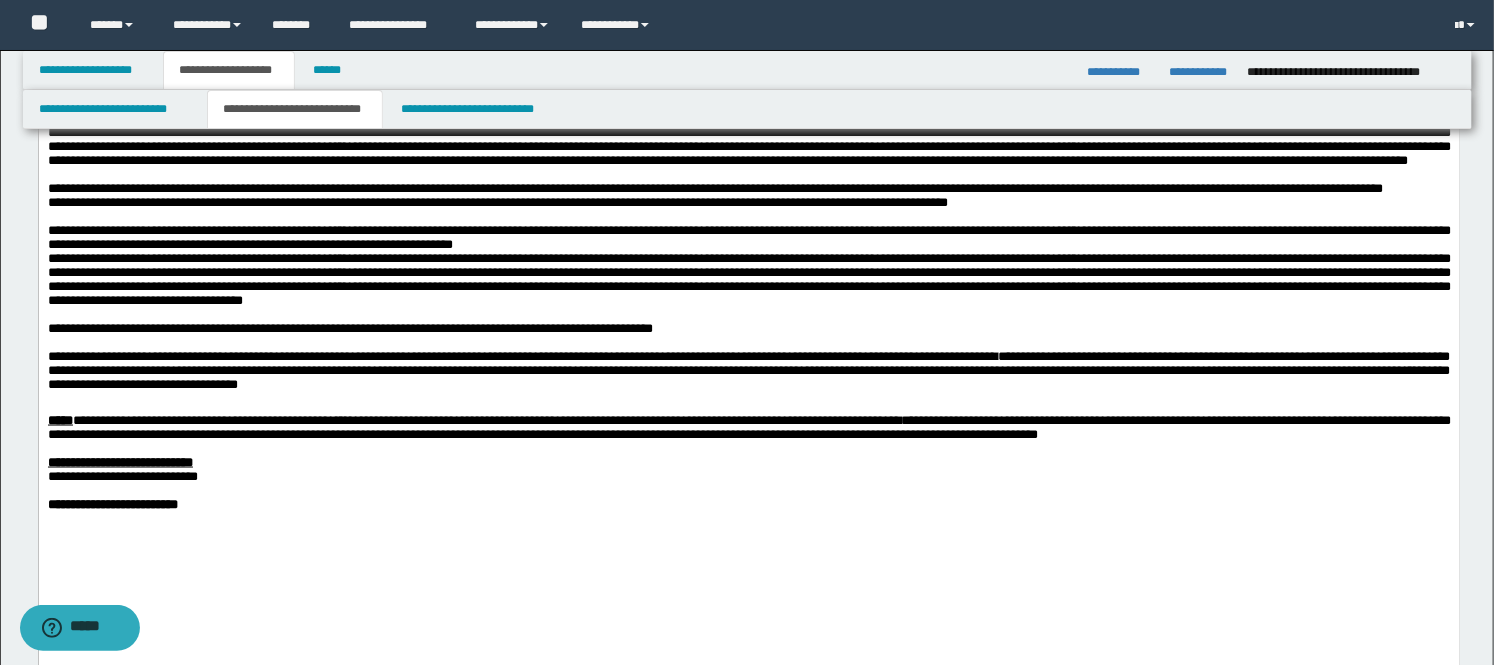 click on "**********" at bounding box center [748, 280] 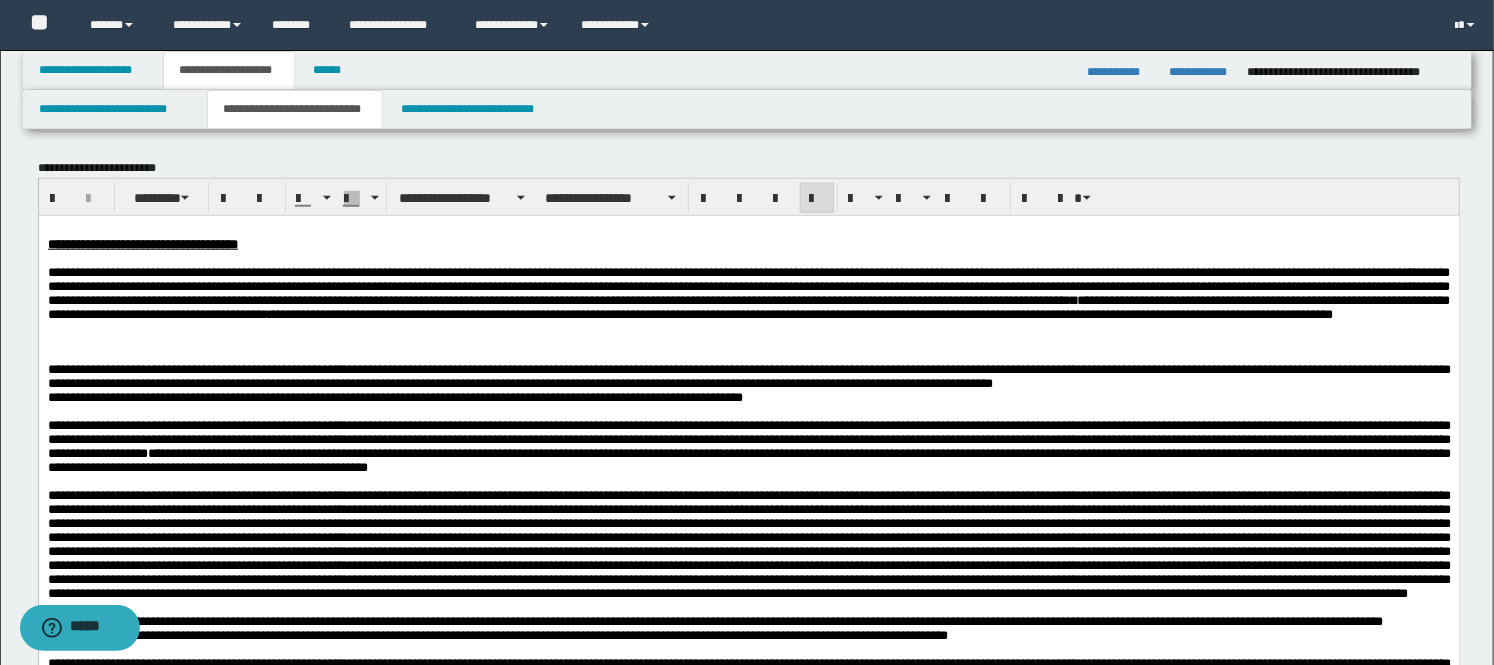 scroll, scrollTop: 666, scrollLeft: 0, axis: vertical 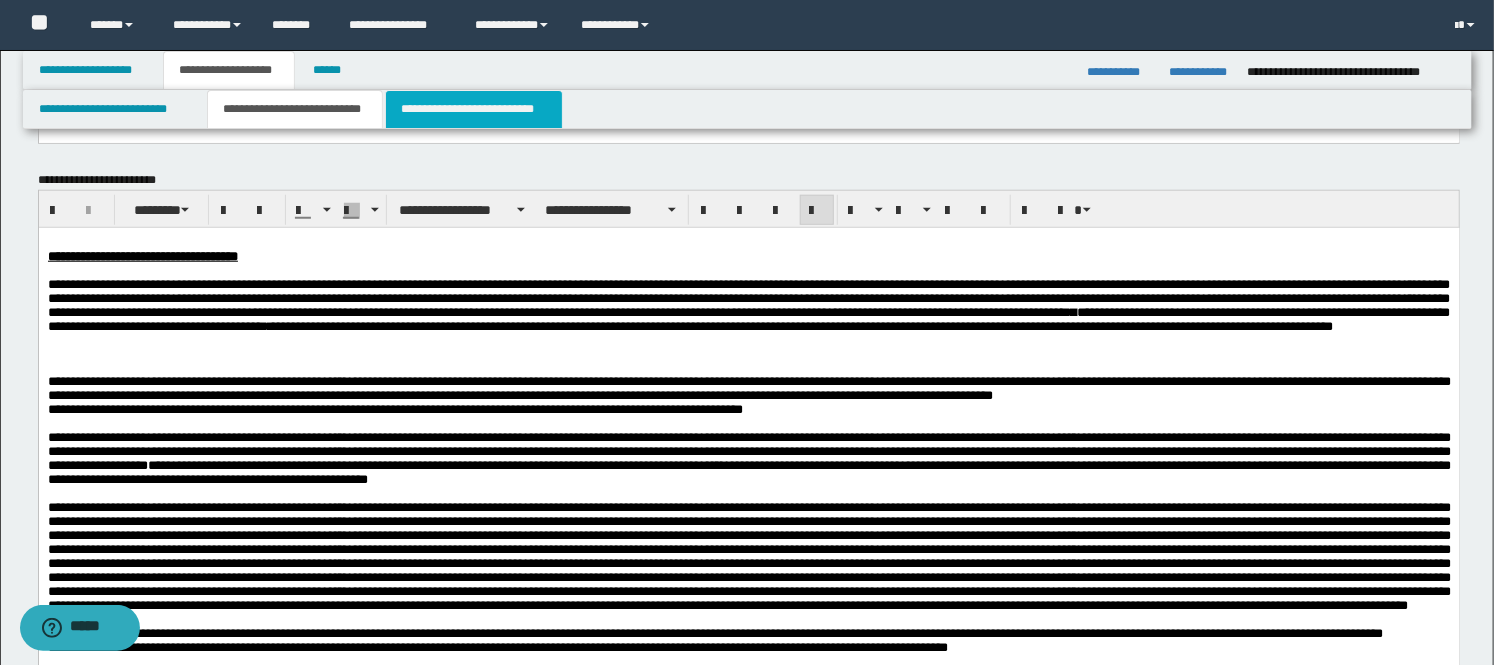 click on "**********" at bounding box center (474, 109) 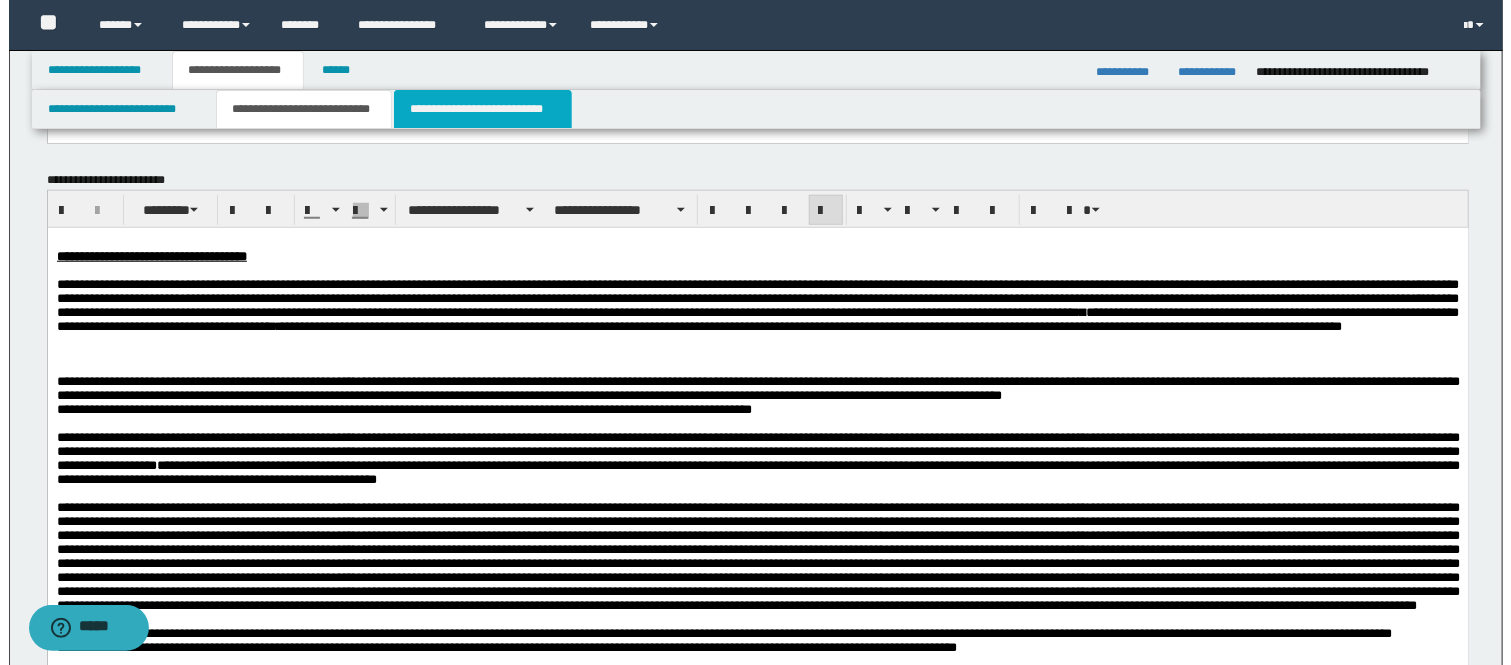 scroll, scrollTop: 0, scrollLeft: 0, axis: both 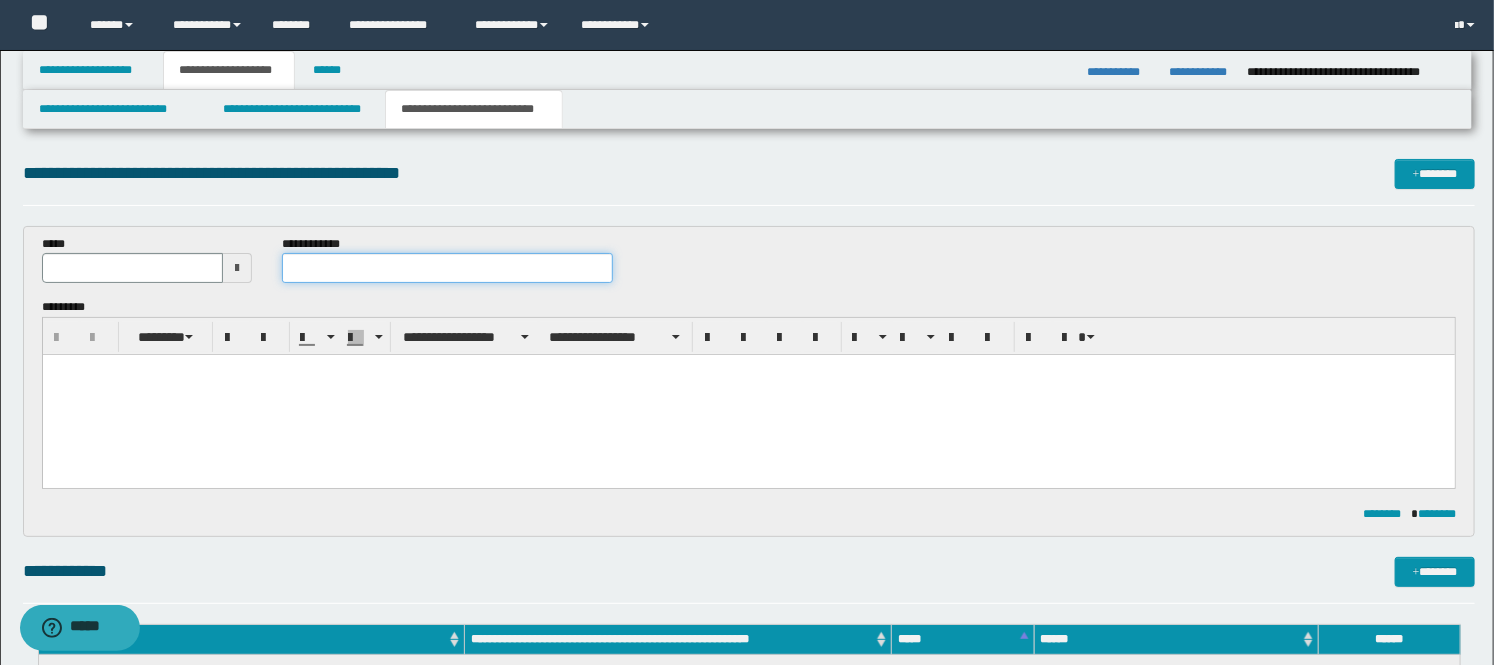 click at bounding box center [447, 268] 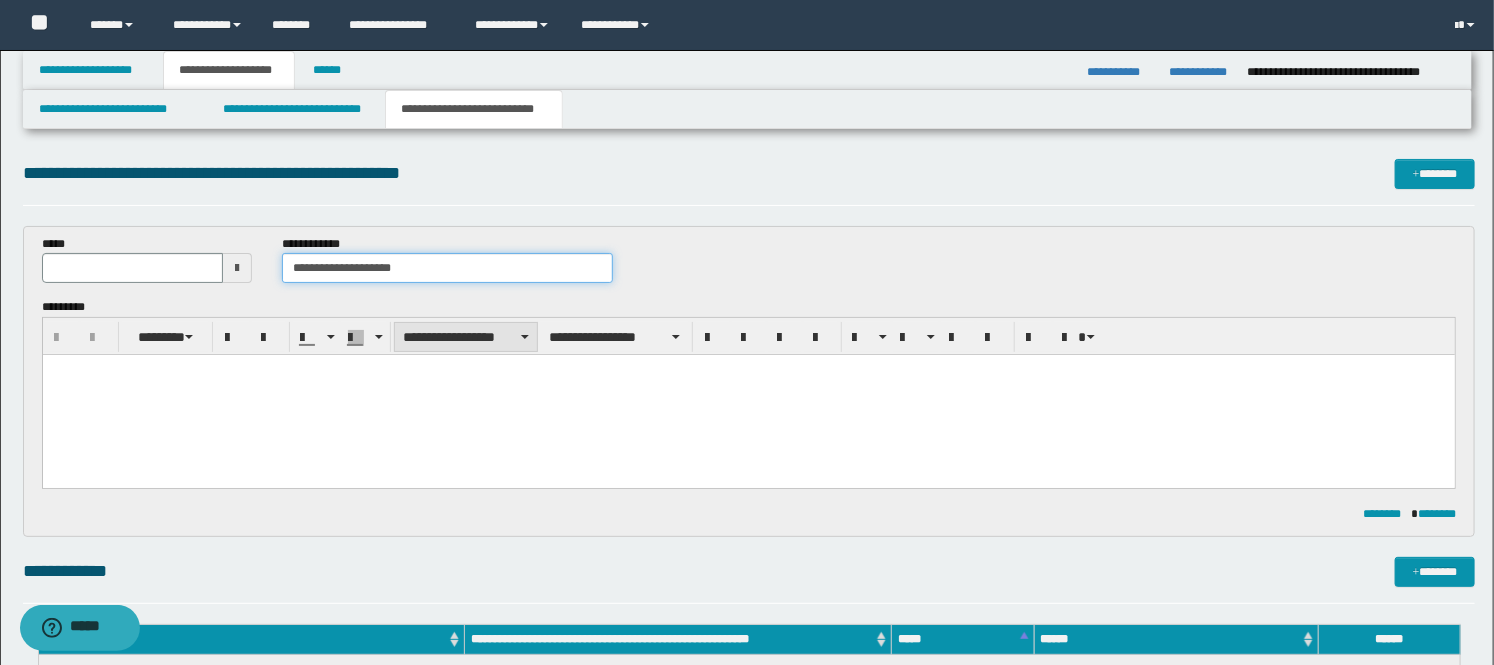 type on "**********" 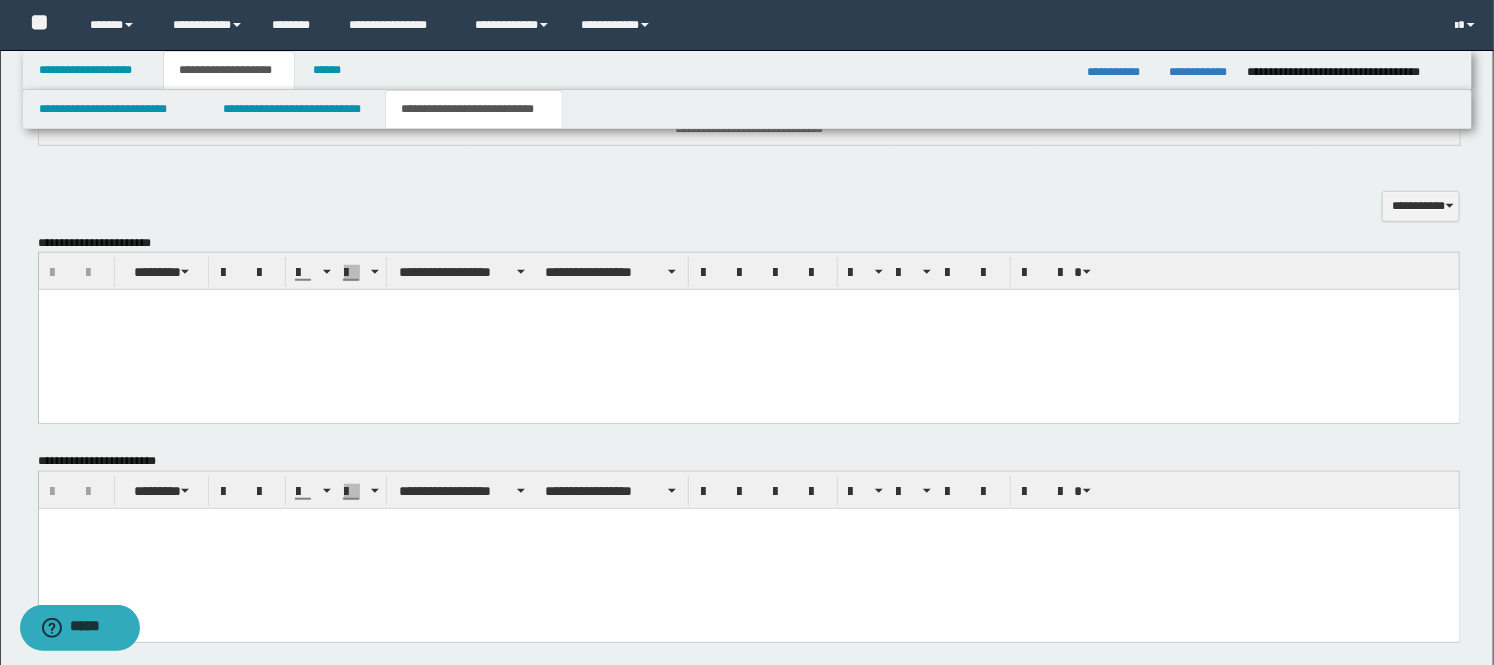 scroll, scrollTop: 555, scrollLeft: 0, axis: vertical 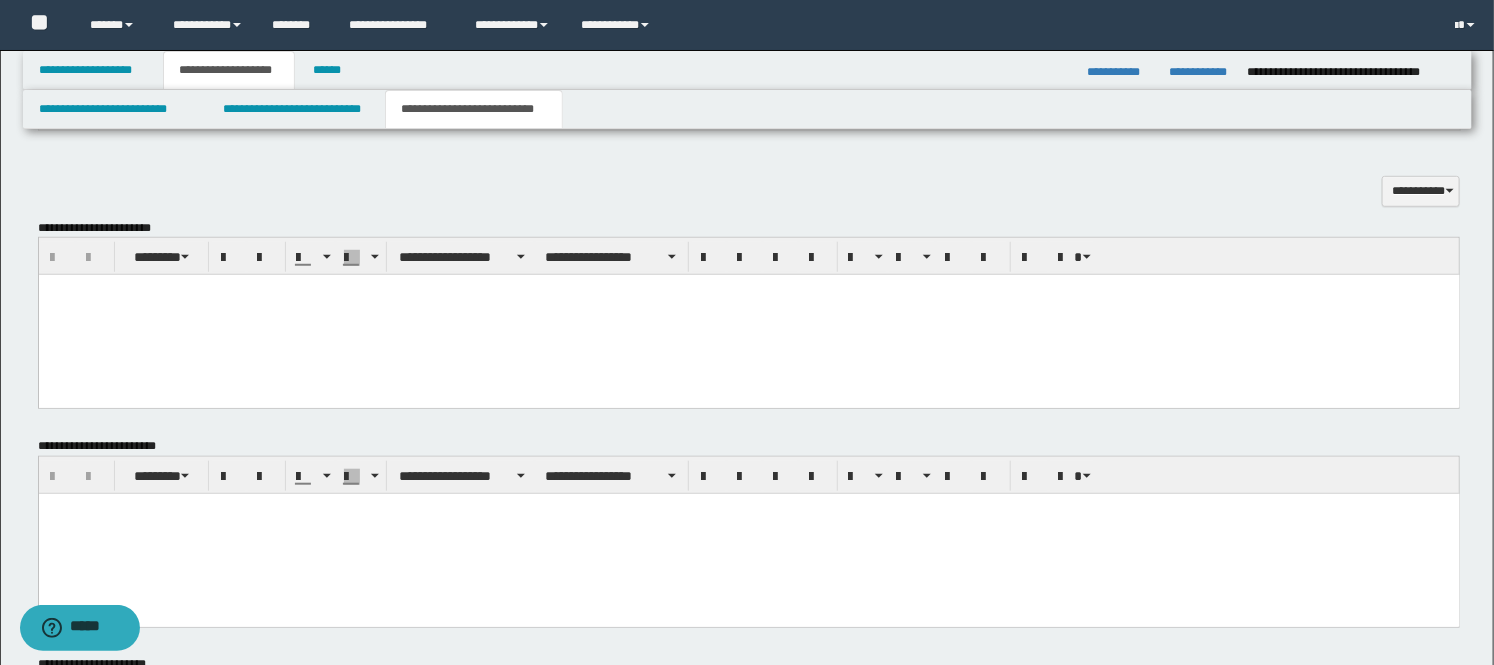 drag, startPoint x: 350, startPoint y: 347, endPoint x: 384, endPoint y: 337, distance: 35.44009 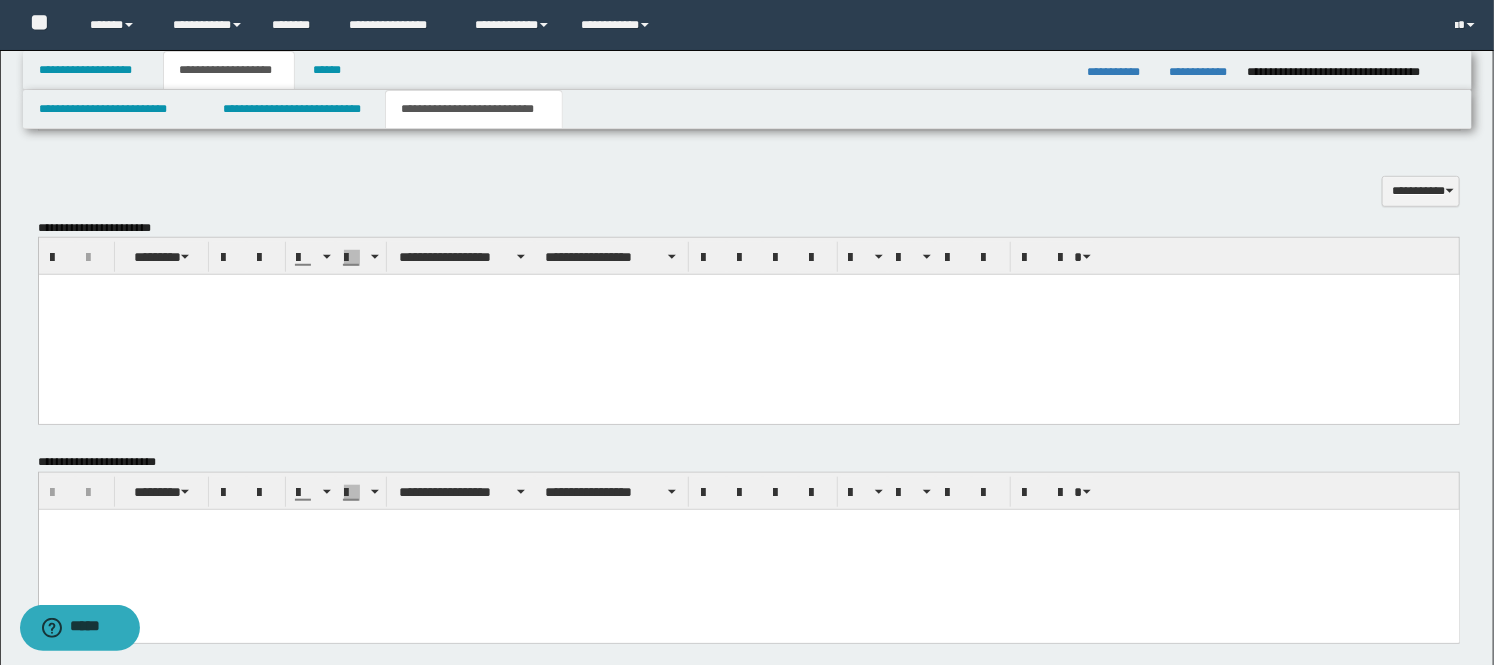 type 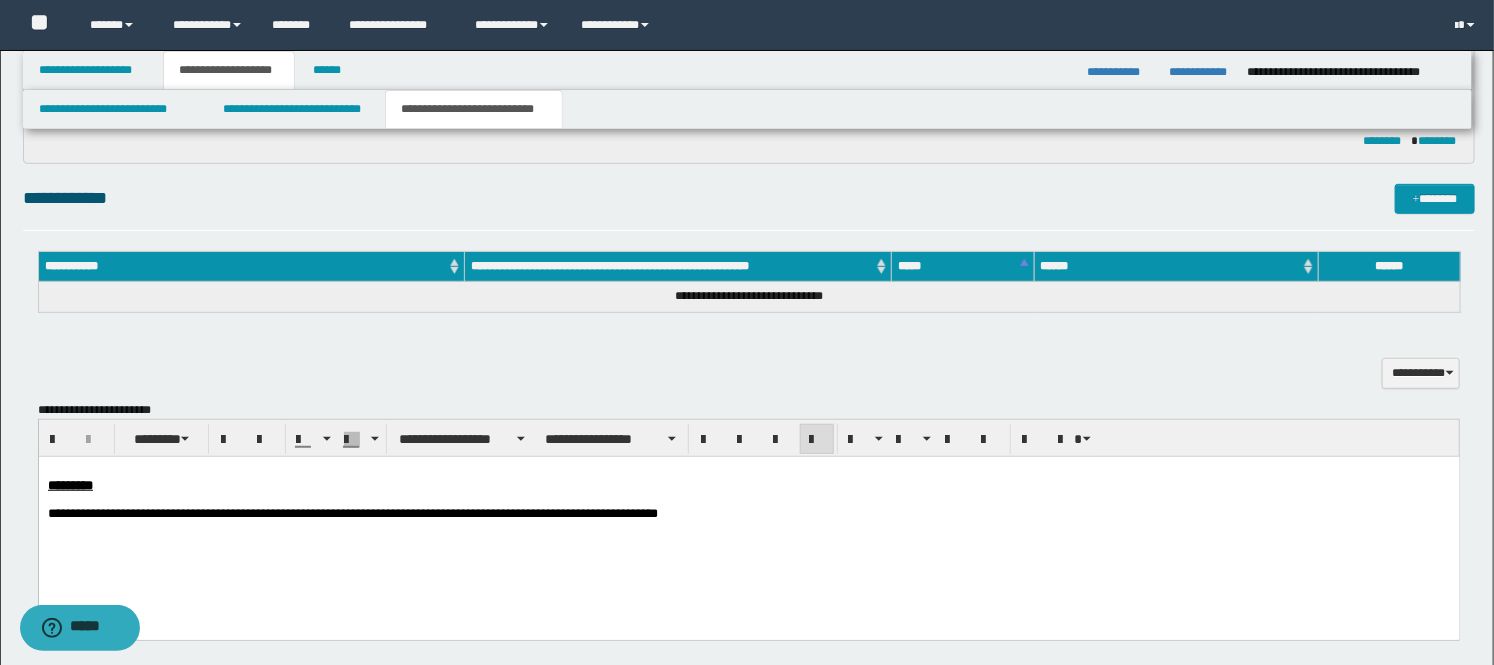 scroll, scrollTop: 333, scrollLeft: 0, axis: vertical 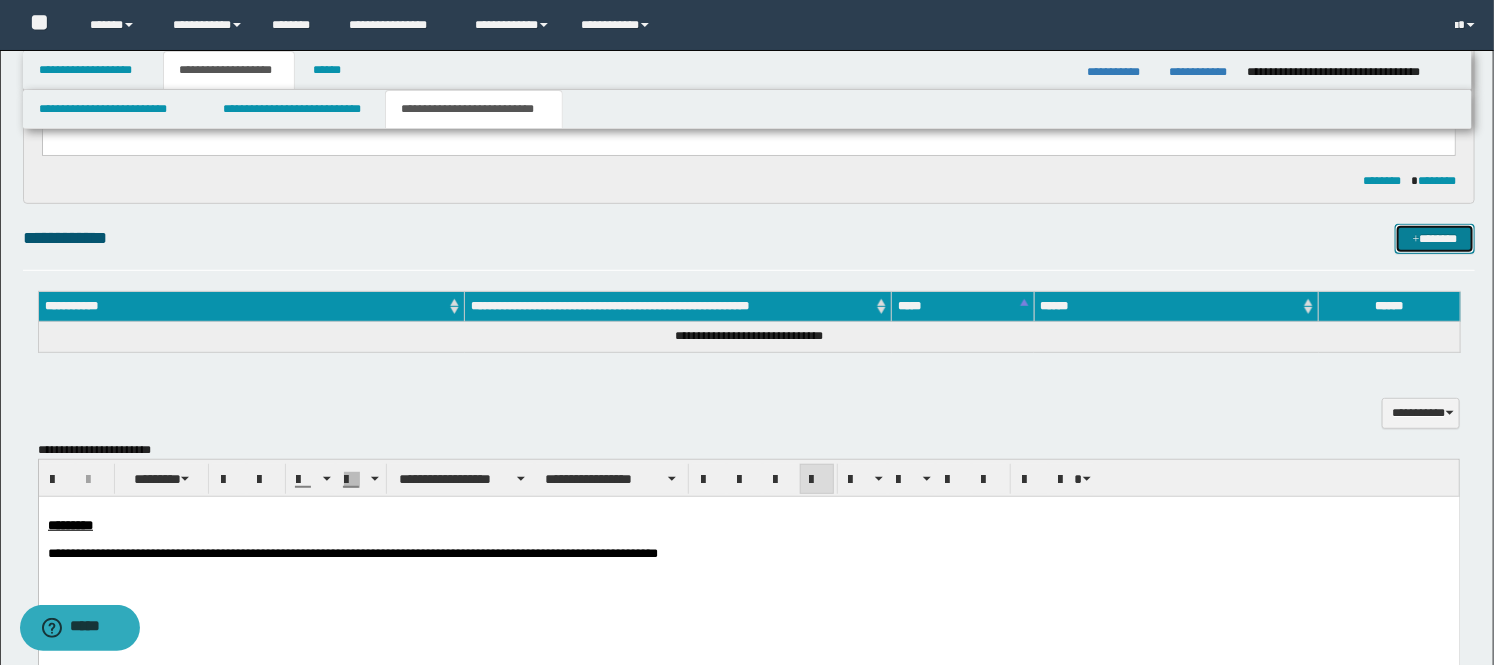 click on "*******" at bounding box center [1435, 239] 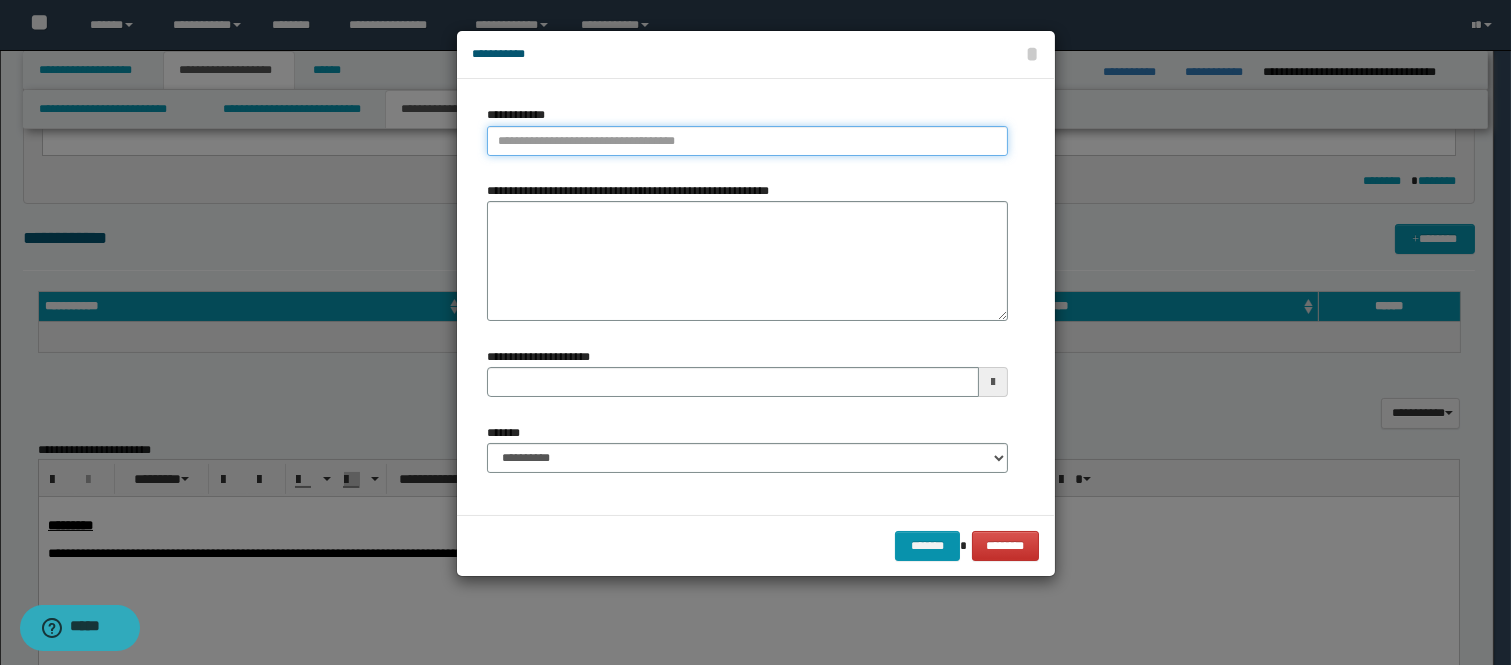 click on "**********" at bounding box center (747, 141) 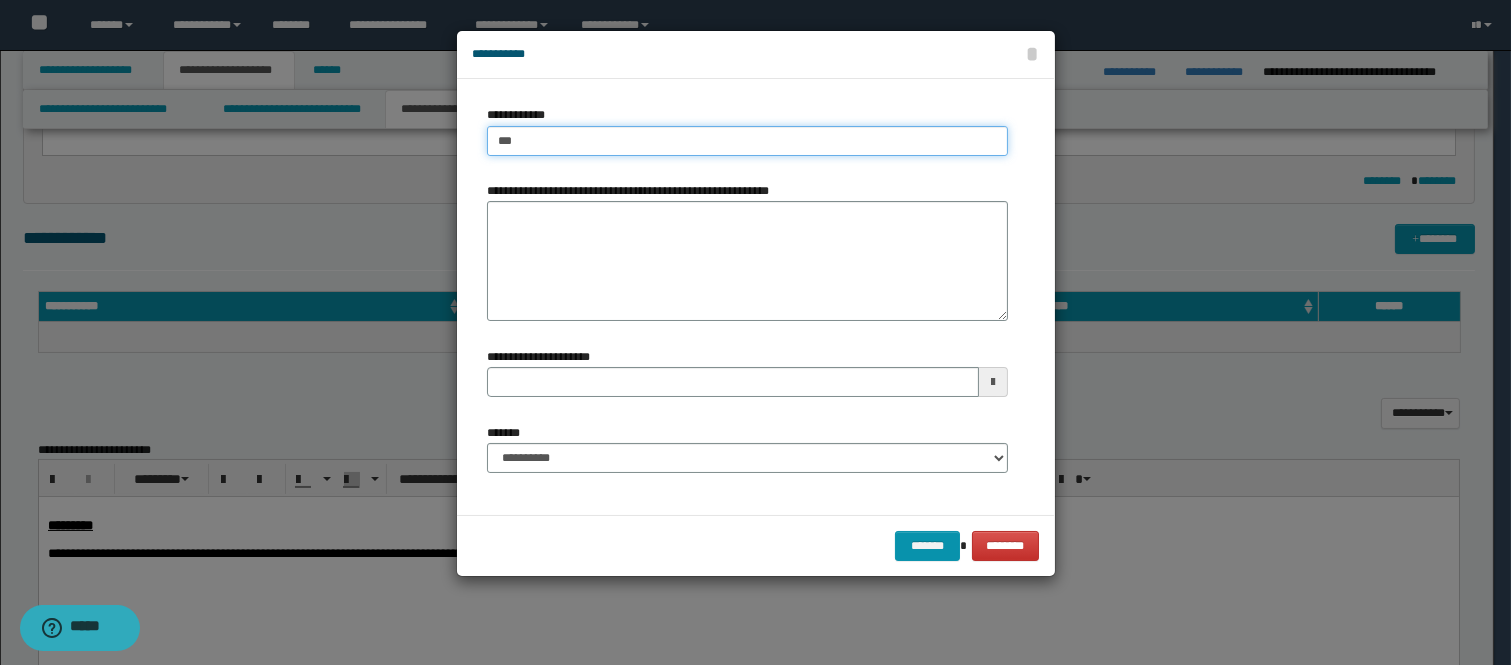 type on "****" 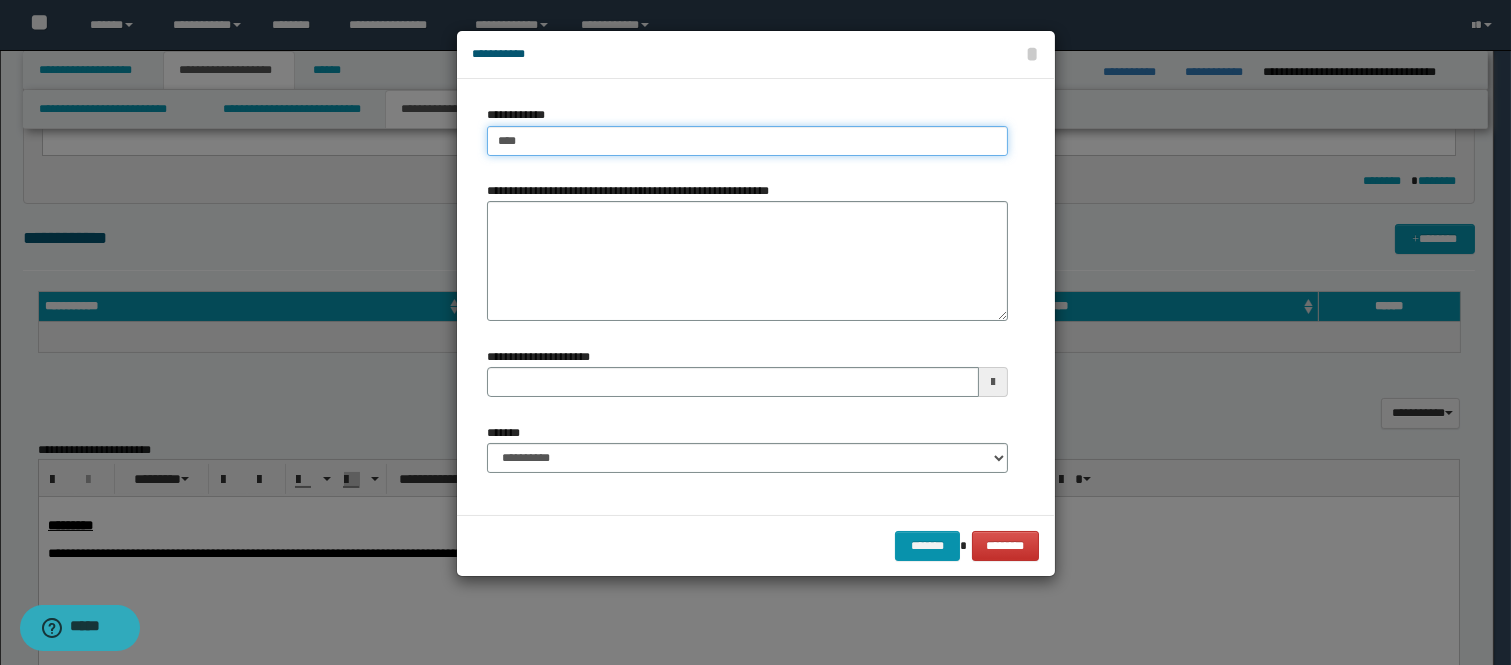type on "****" 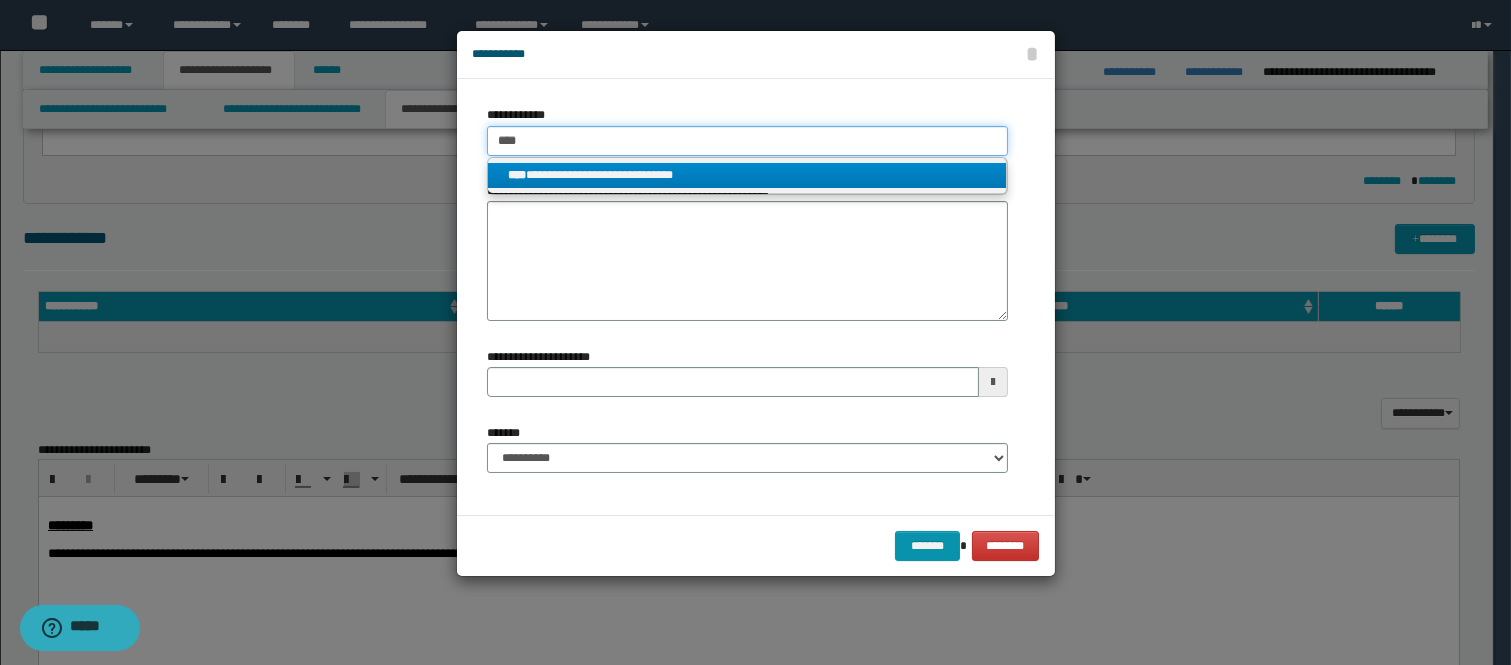 type on "****" 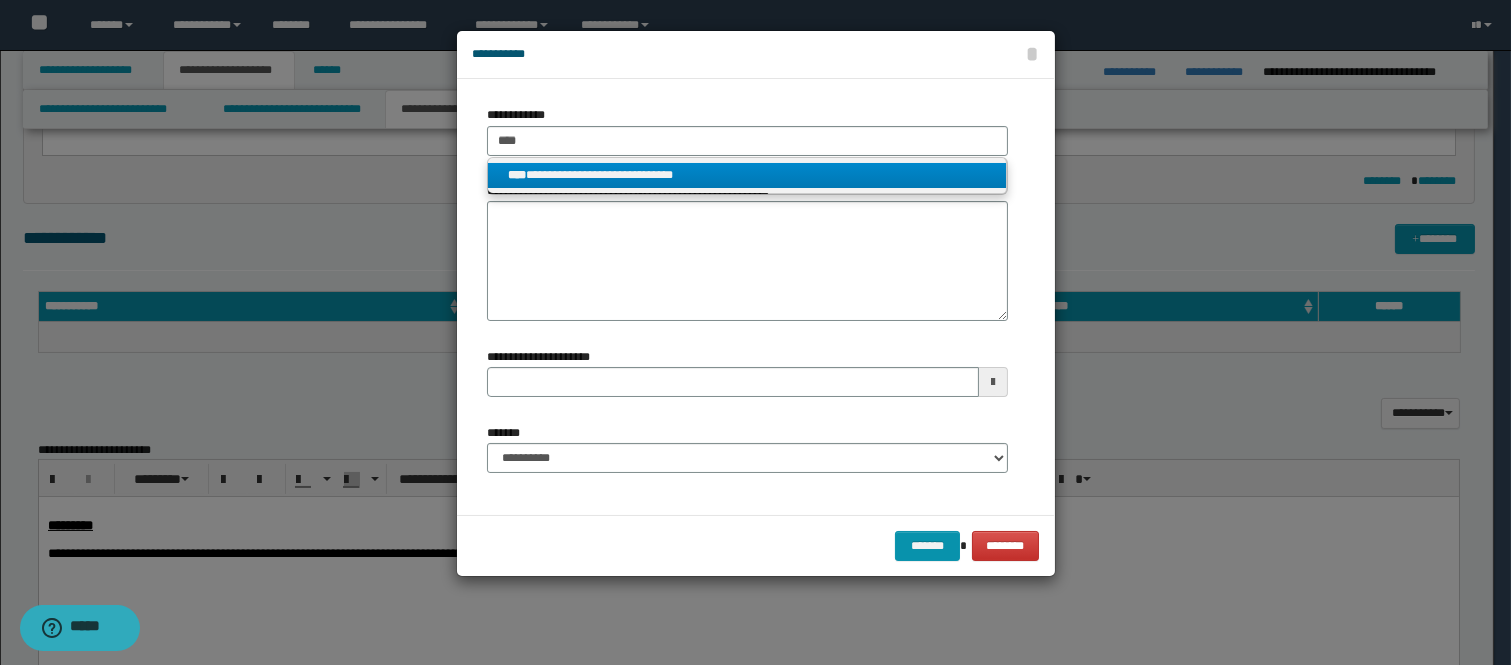 drag, startPoint x: 554, startPoint y: 171, endPoint x: 562, endPoint y: 281, distance: 110.29053 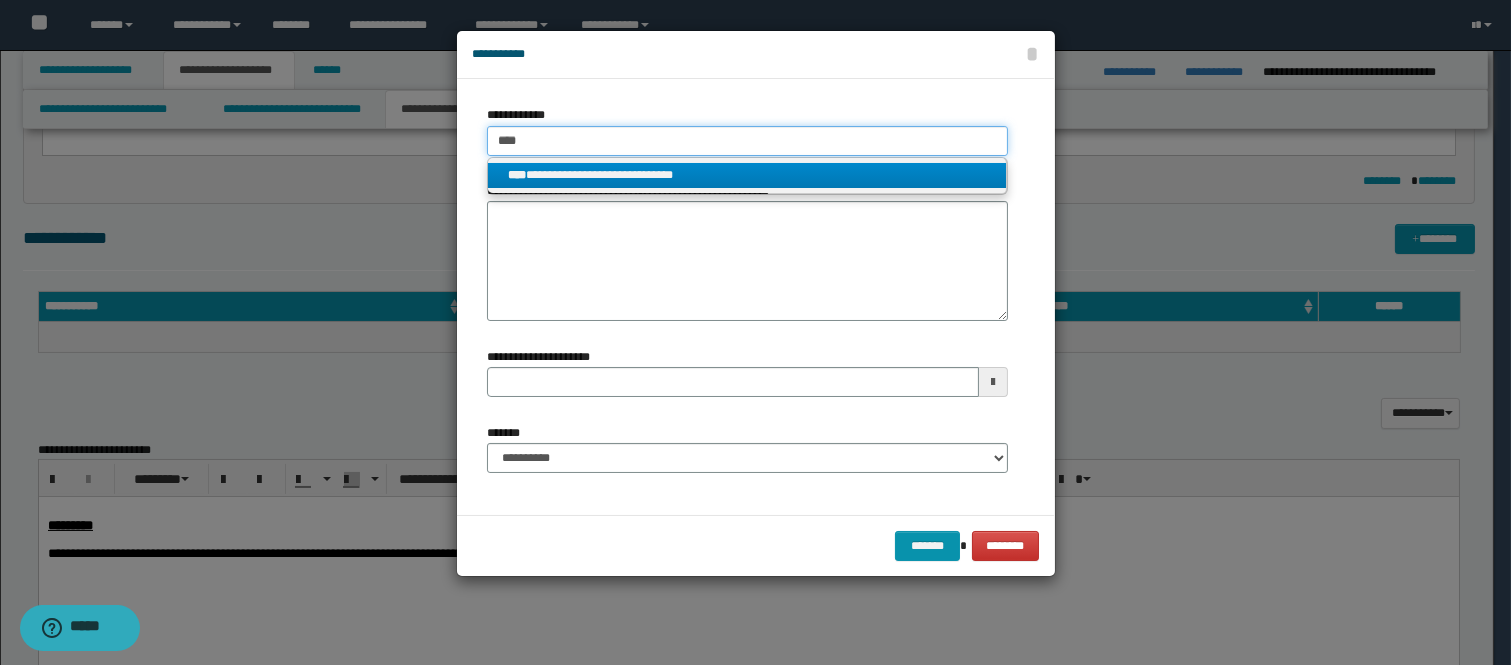 type 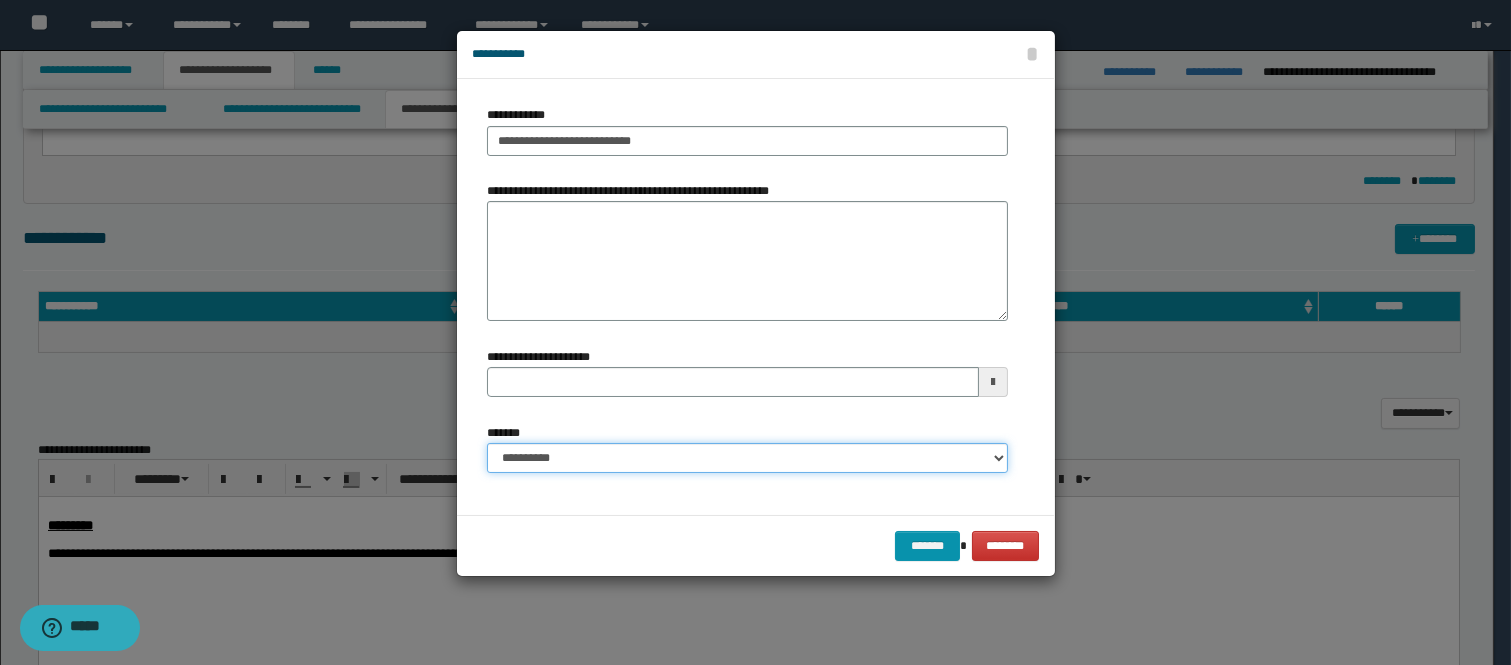 click on "**********" at bounding box center (747, 458) 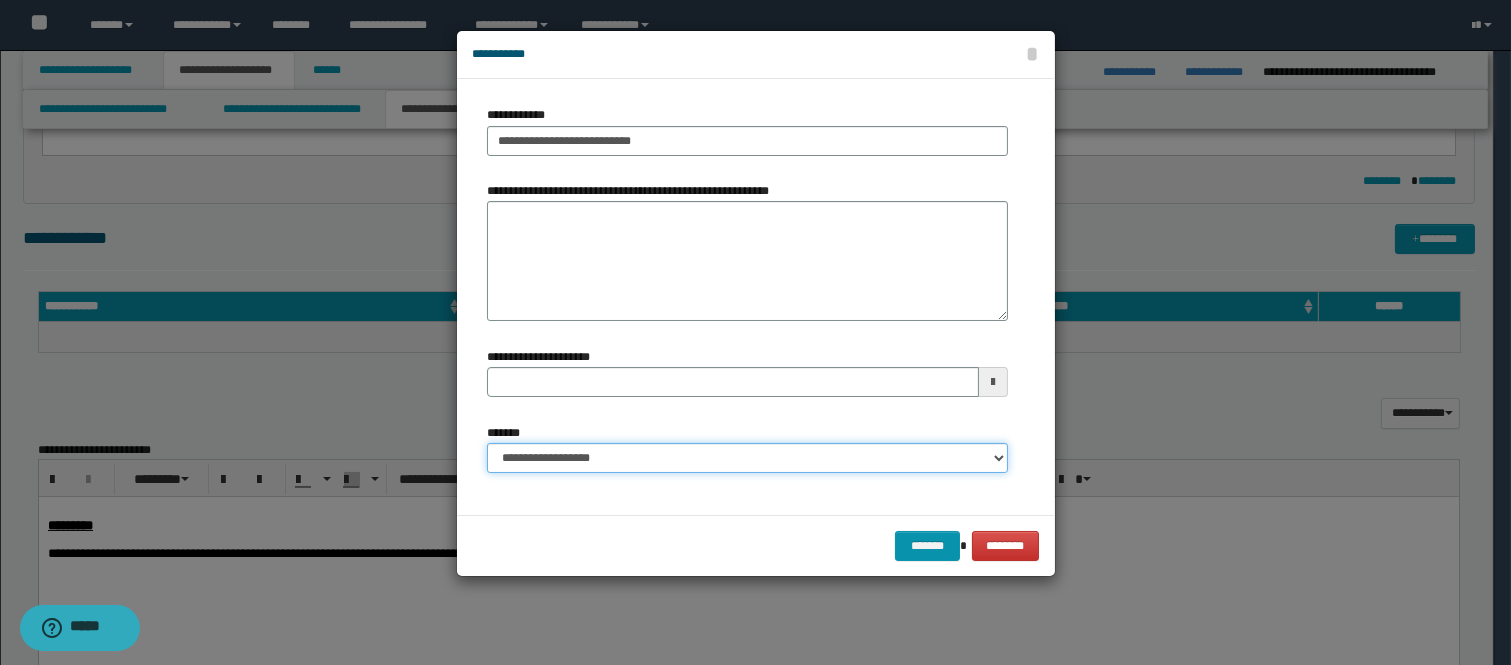 type 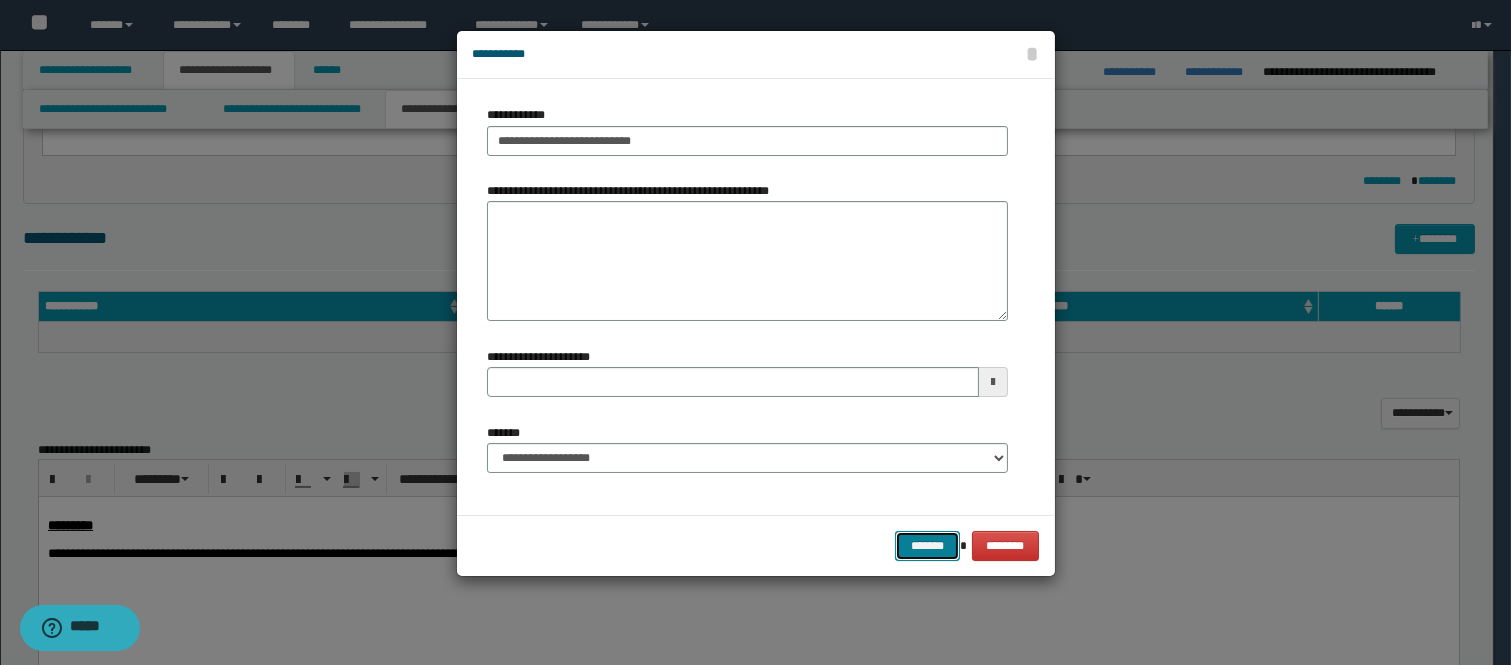 click on "*******" at bounding box center [927, 546] 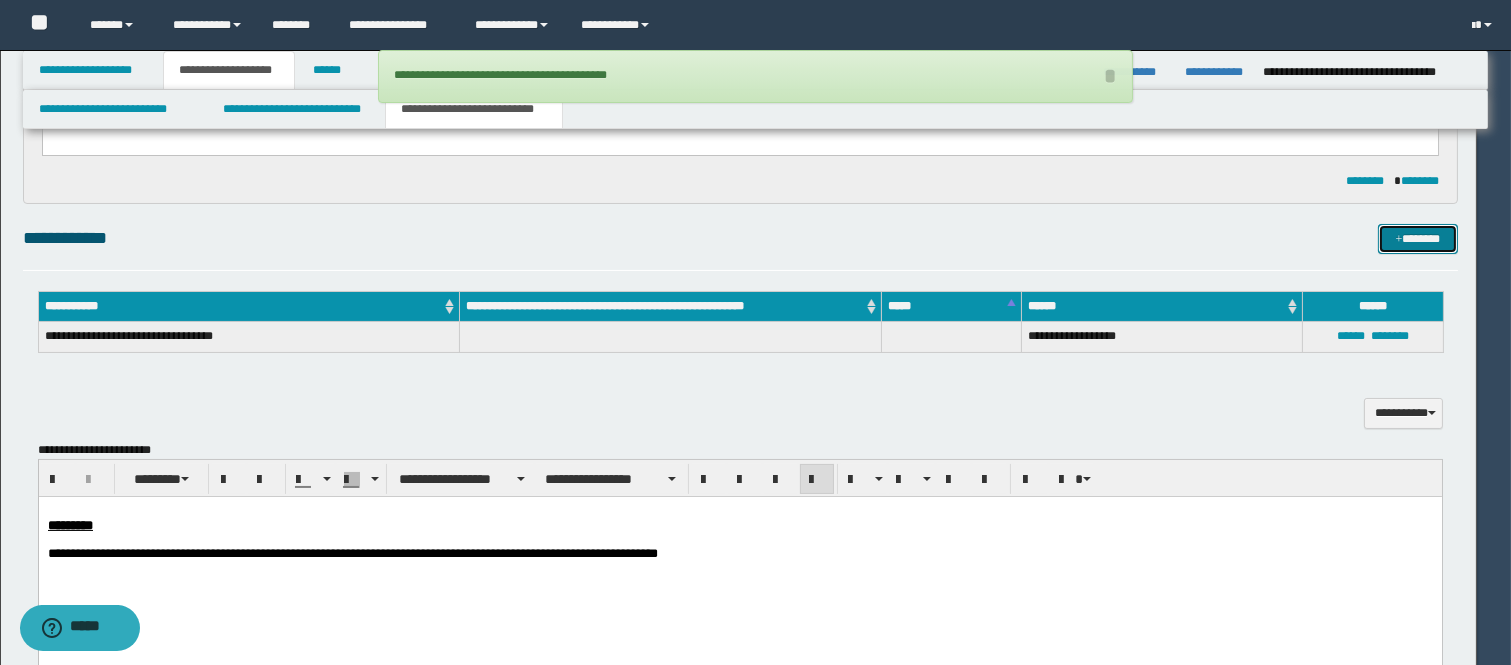 type 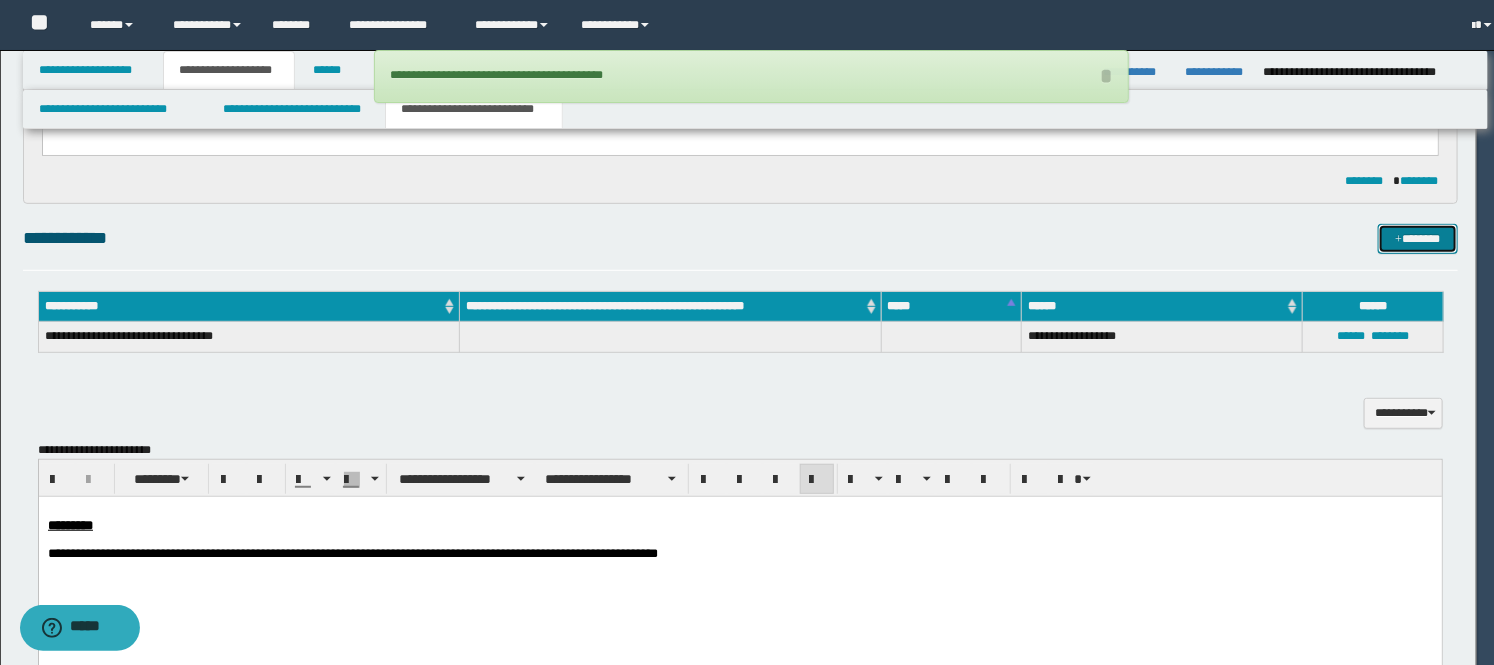 type 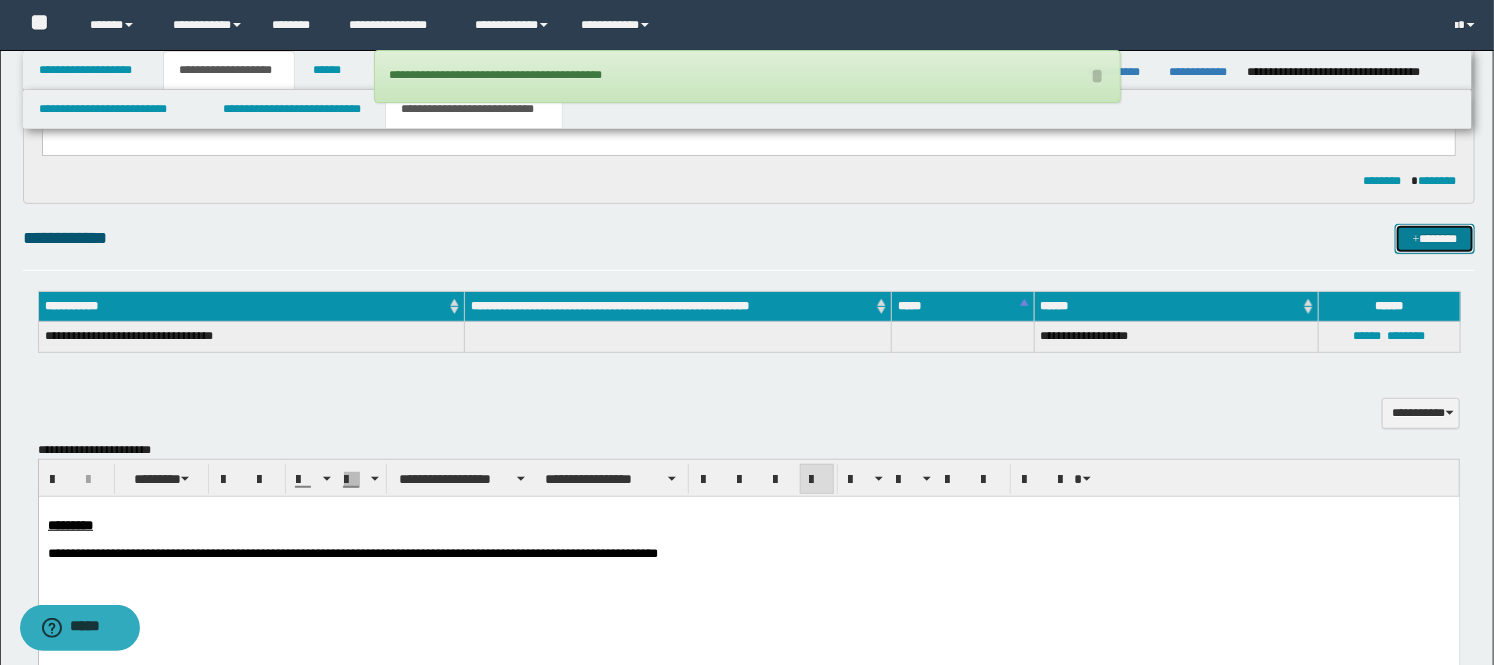 click on "*******" at bounding box center [1435, 239] 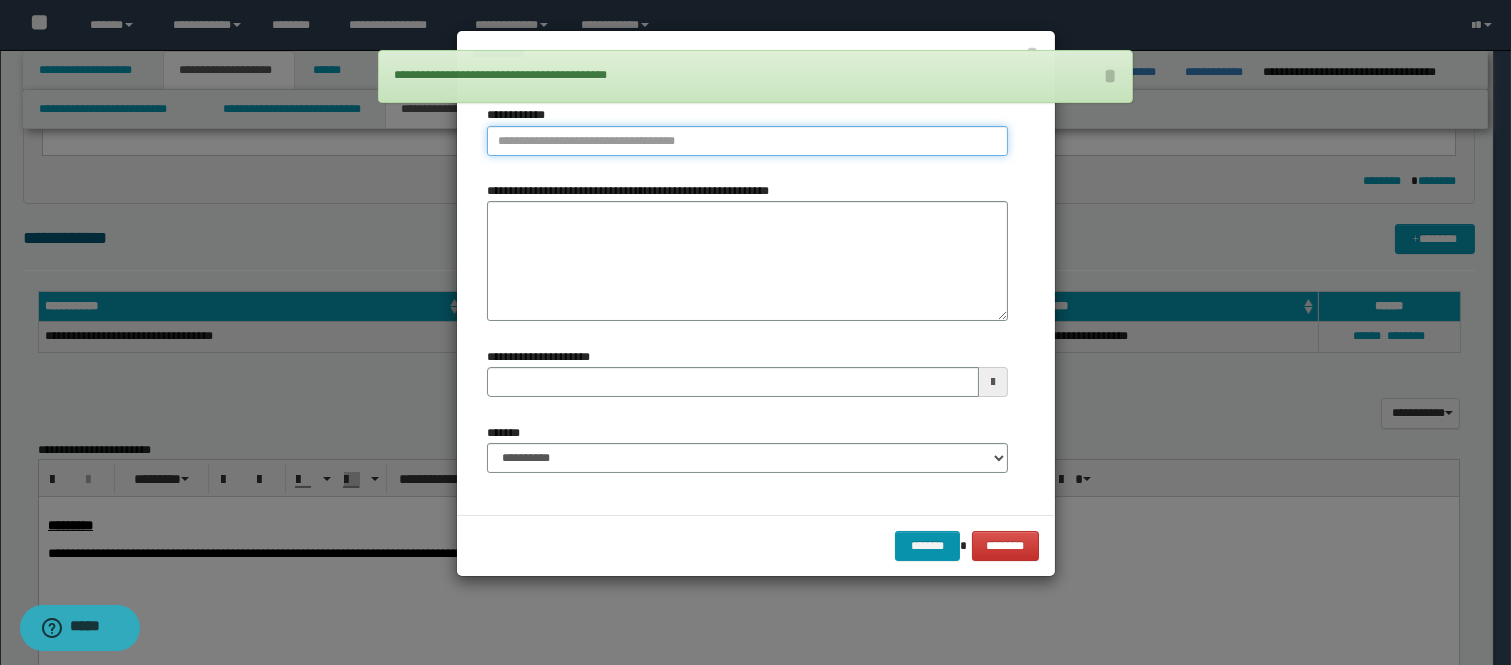 type on "**********" 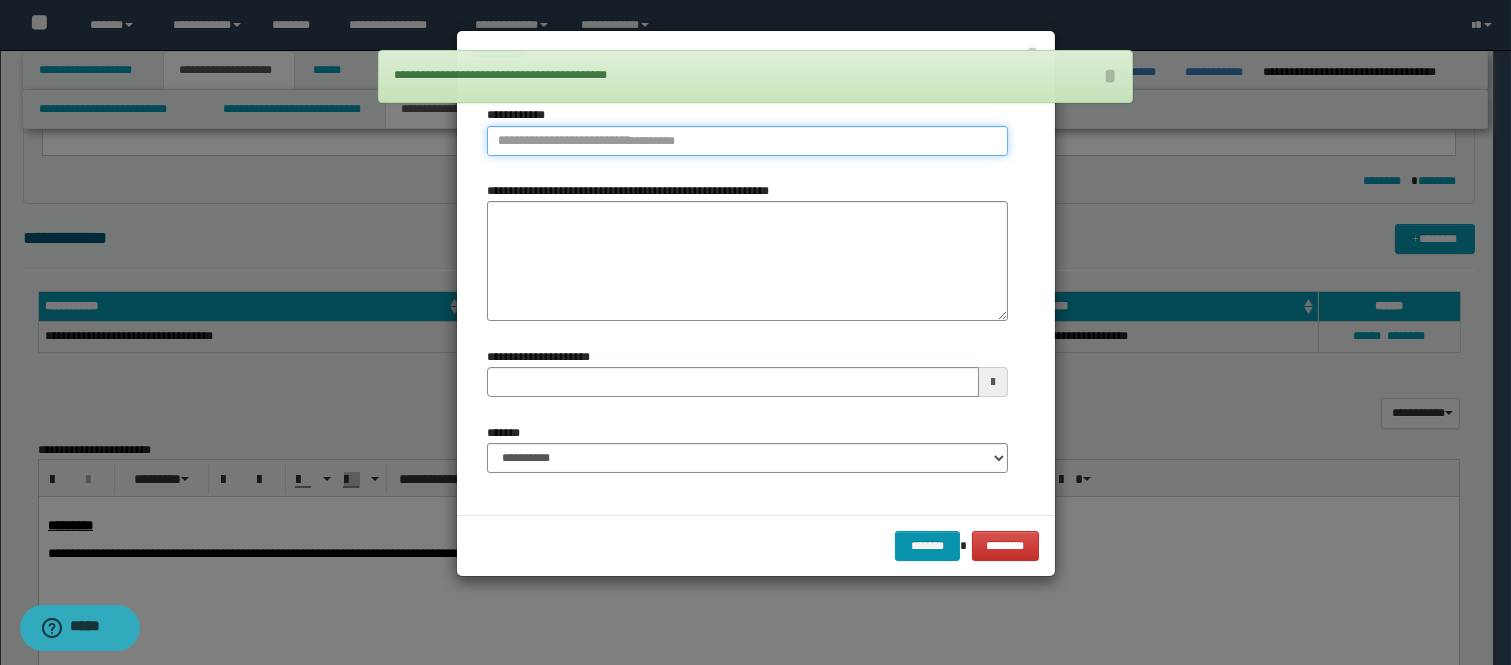 click on "**********" at bounding box center (747, 141) 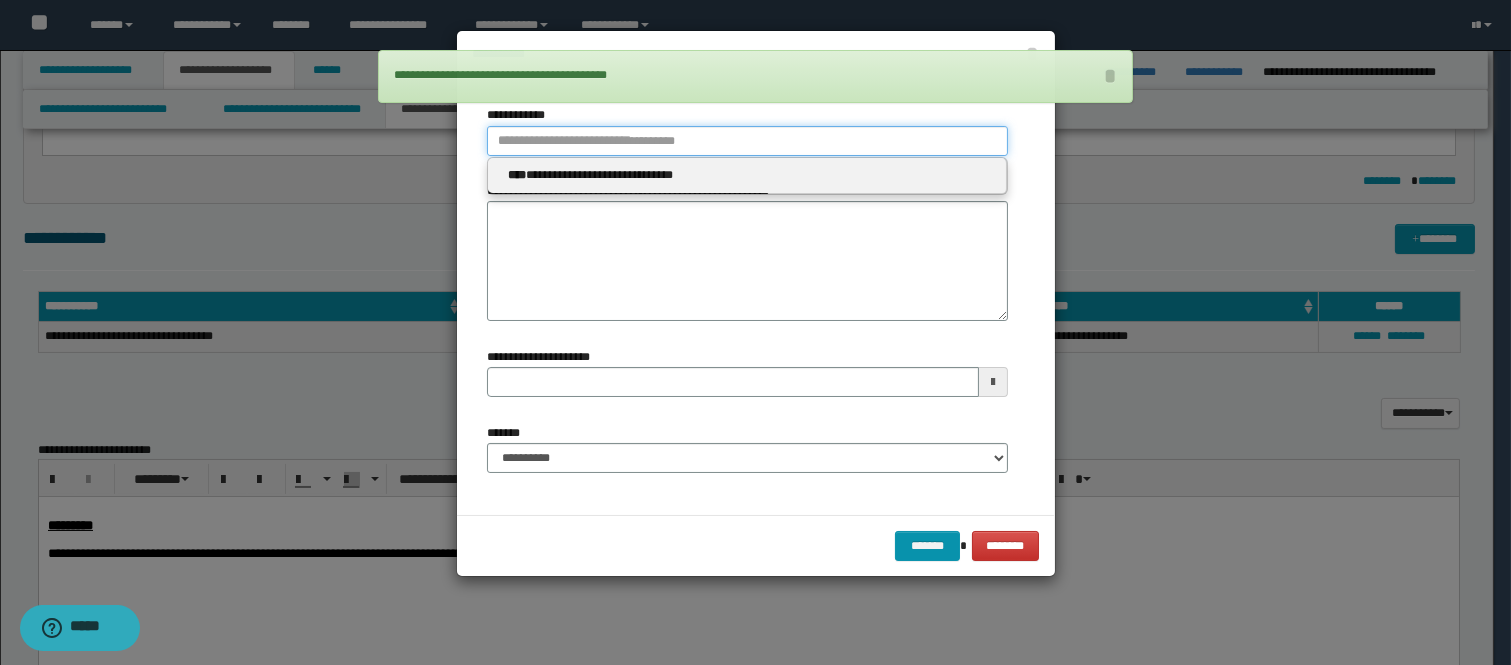 type 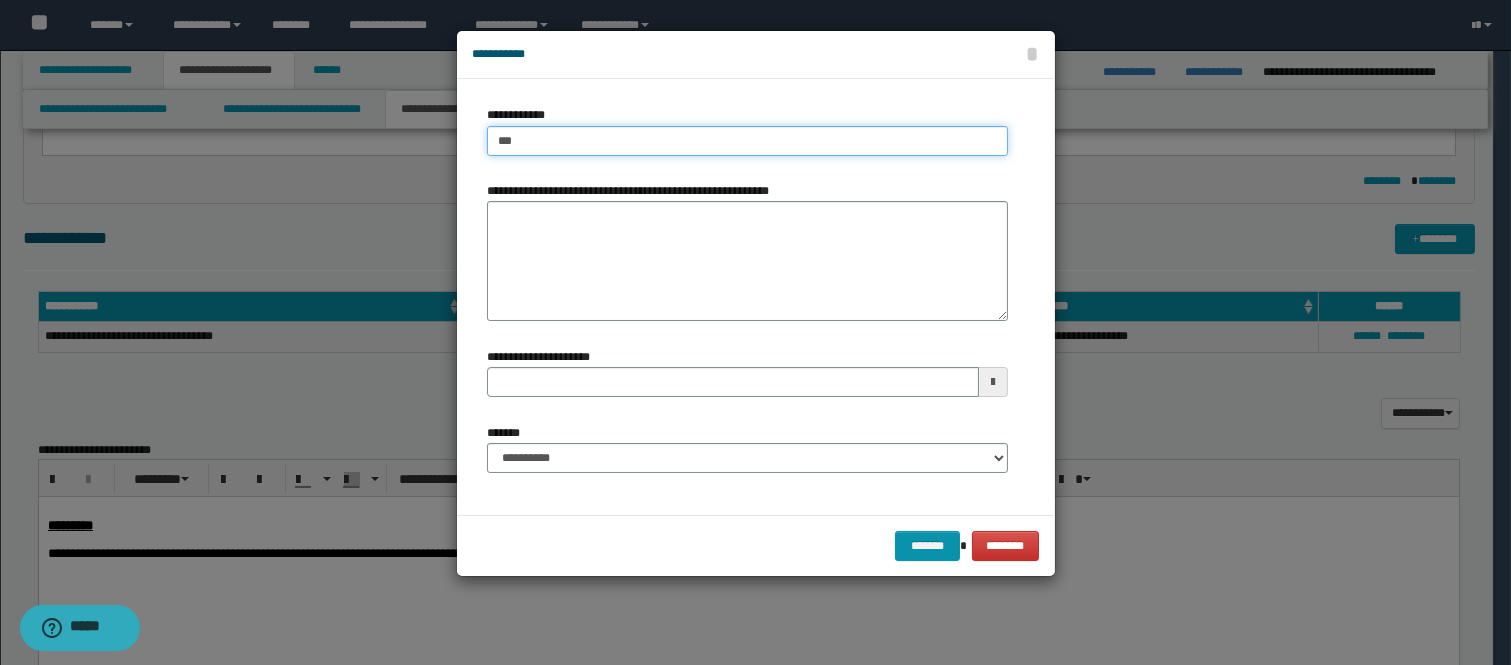 type on "****" 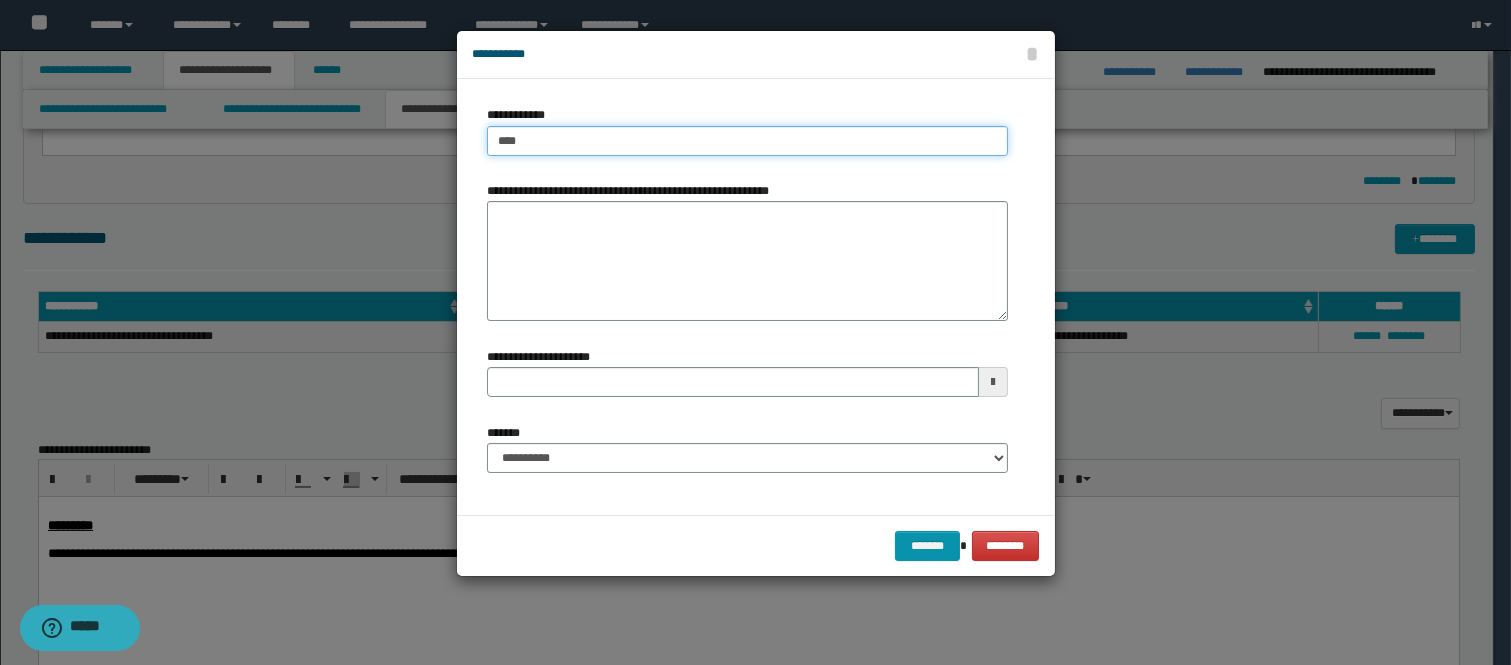type on "****" 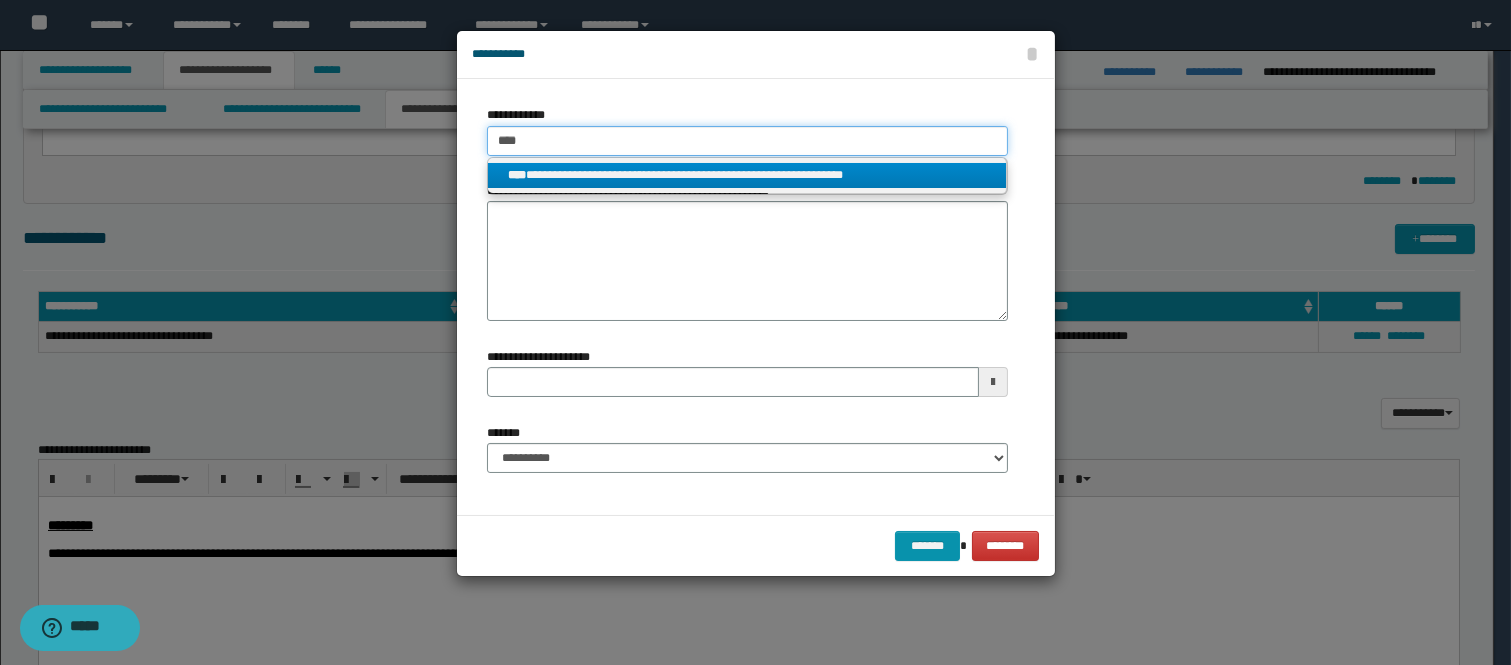 type on "****" 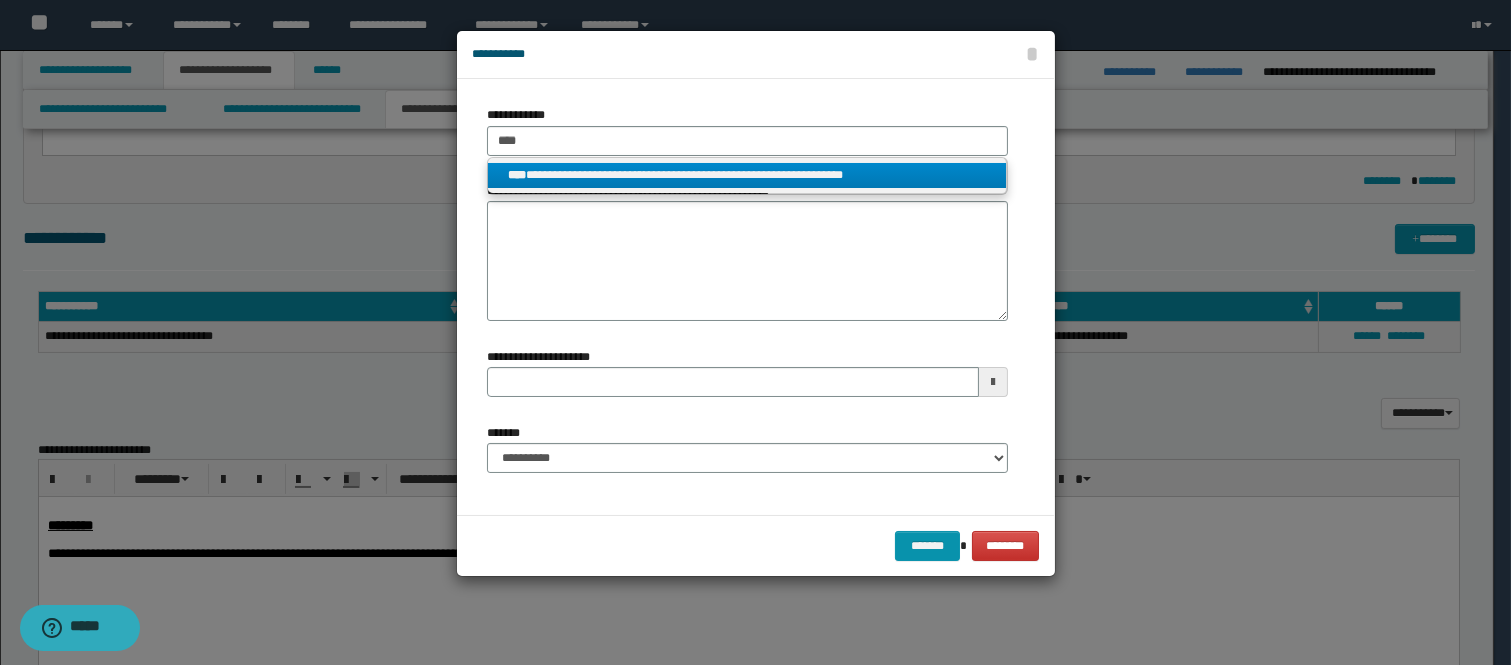 drag, startPoint x: 720, startPoint y: 168, endPoint x: 720, endPoint y: 372, distance: 204 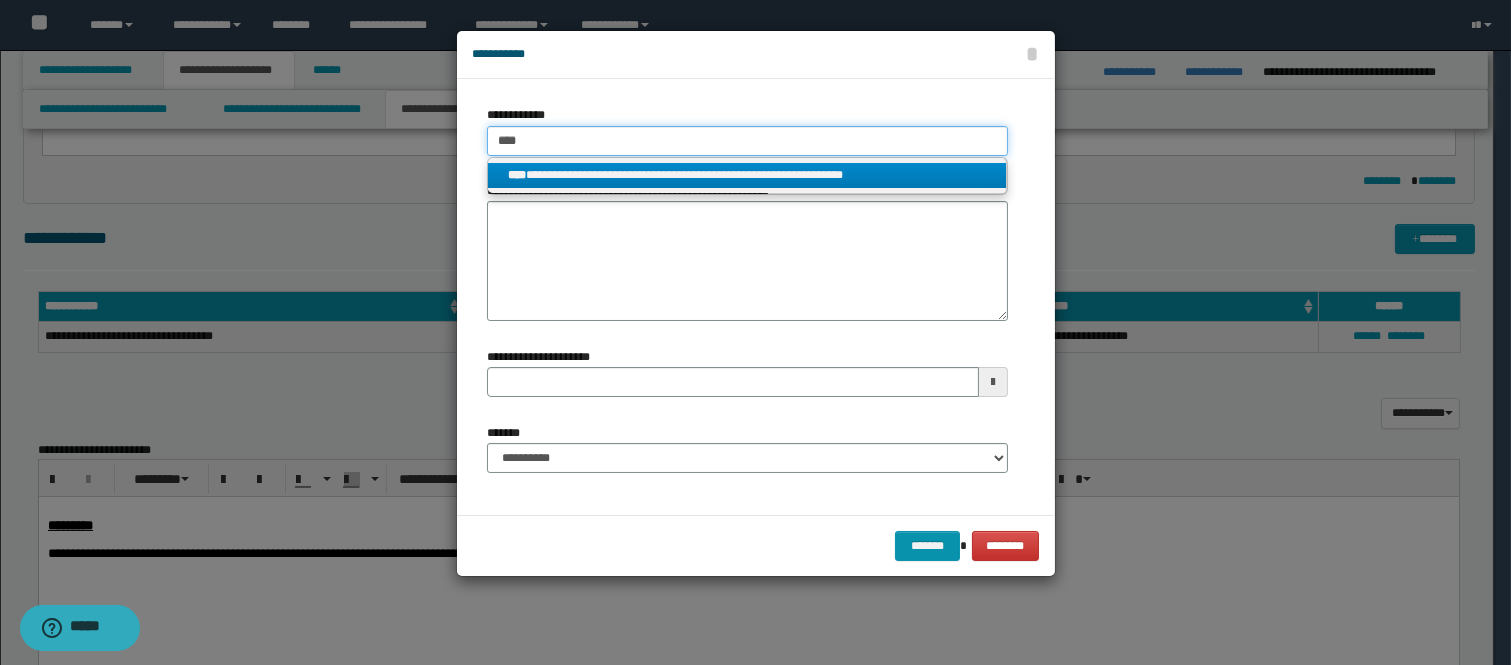 type 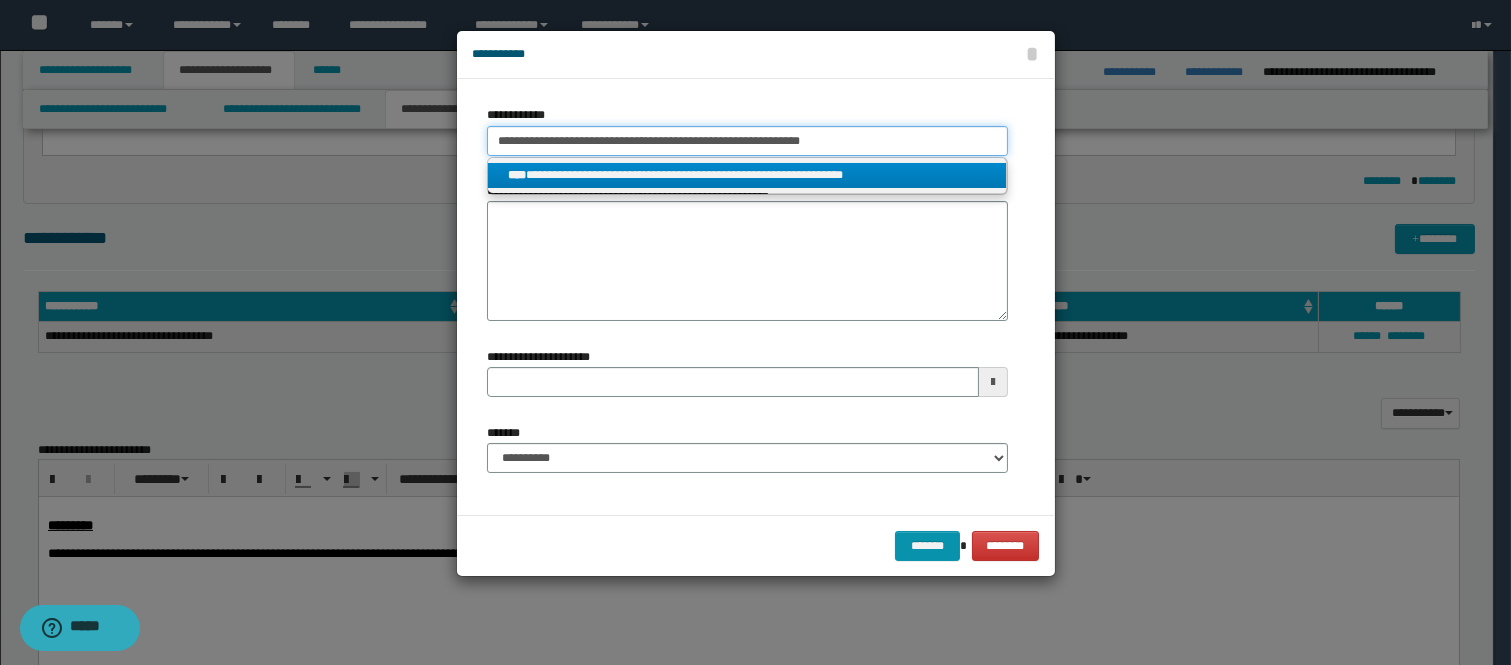 type 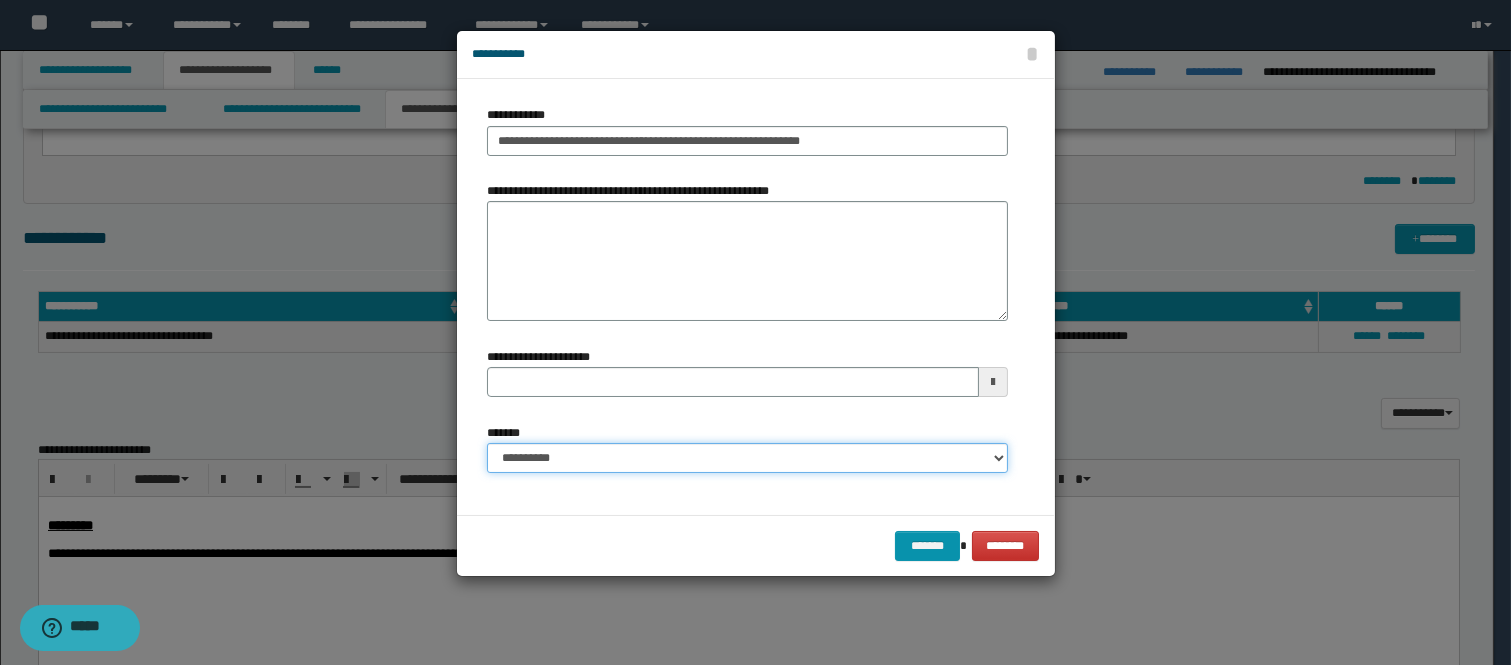click on "**********" at bounding box center [747, 458] 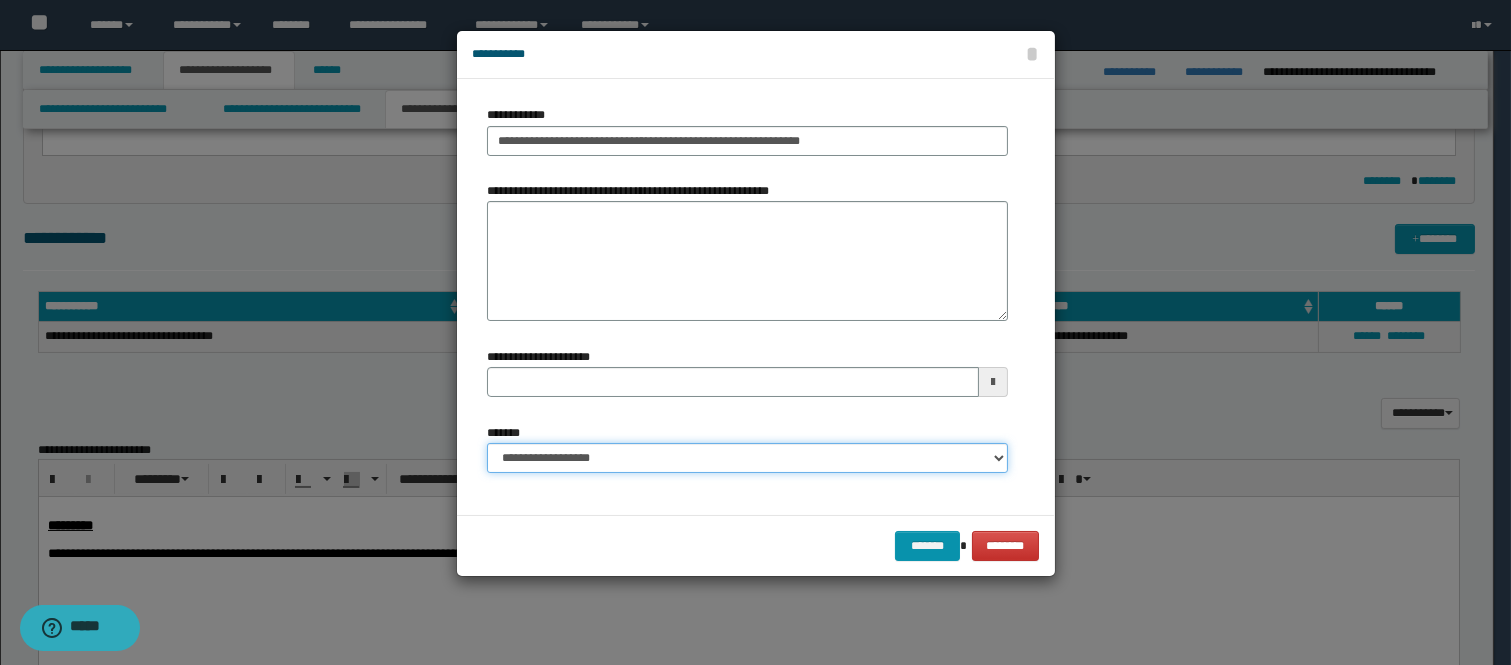 click on "**********" at bounding box center (747, 458) 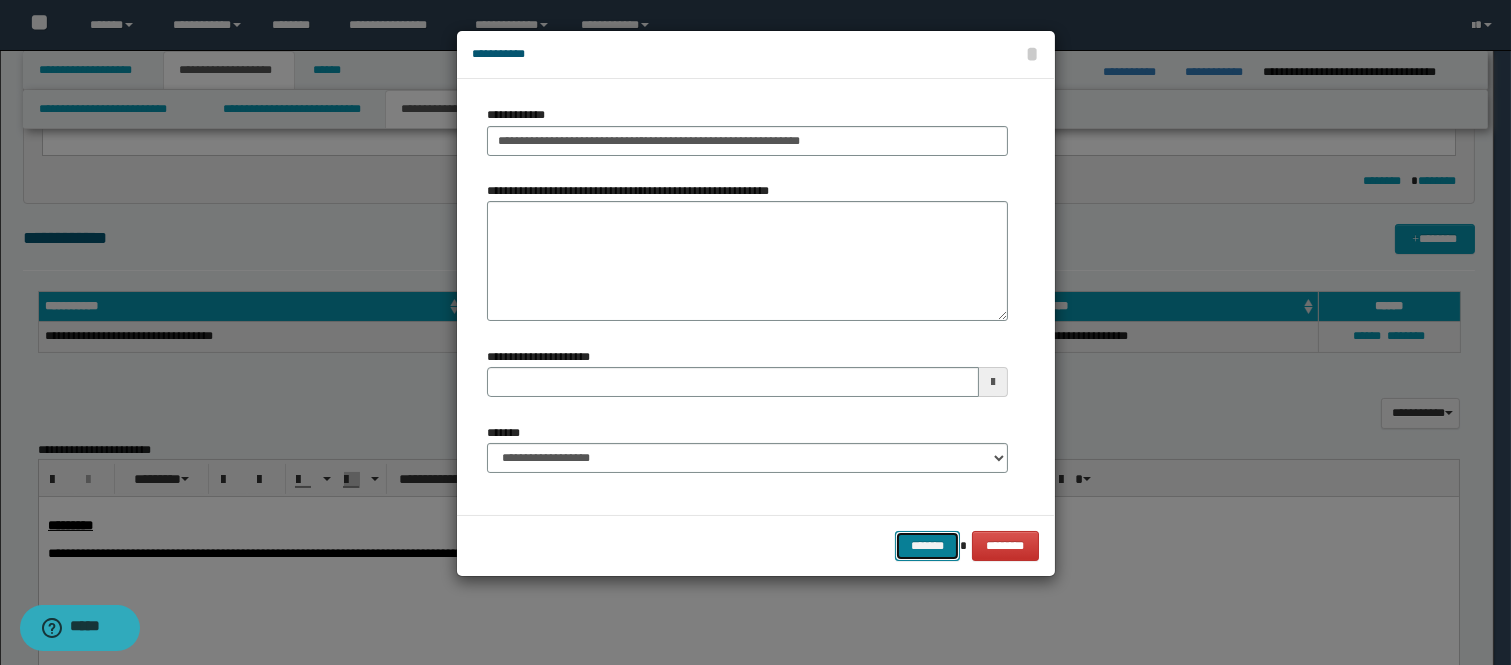 drag, startPoint x: 912, startPoint y: 534, endPoint x: 923, endPoint y: 528, distance: 12.529964 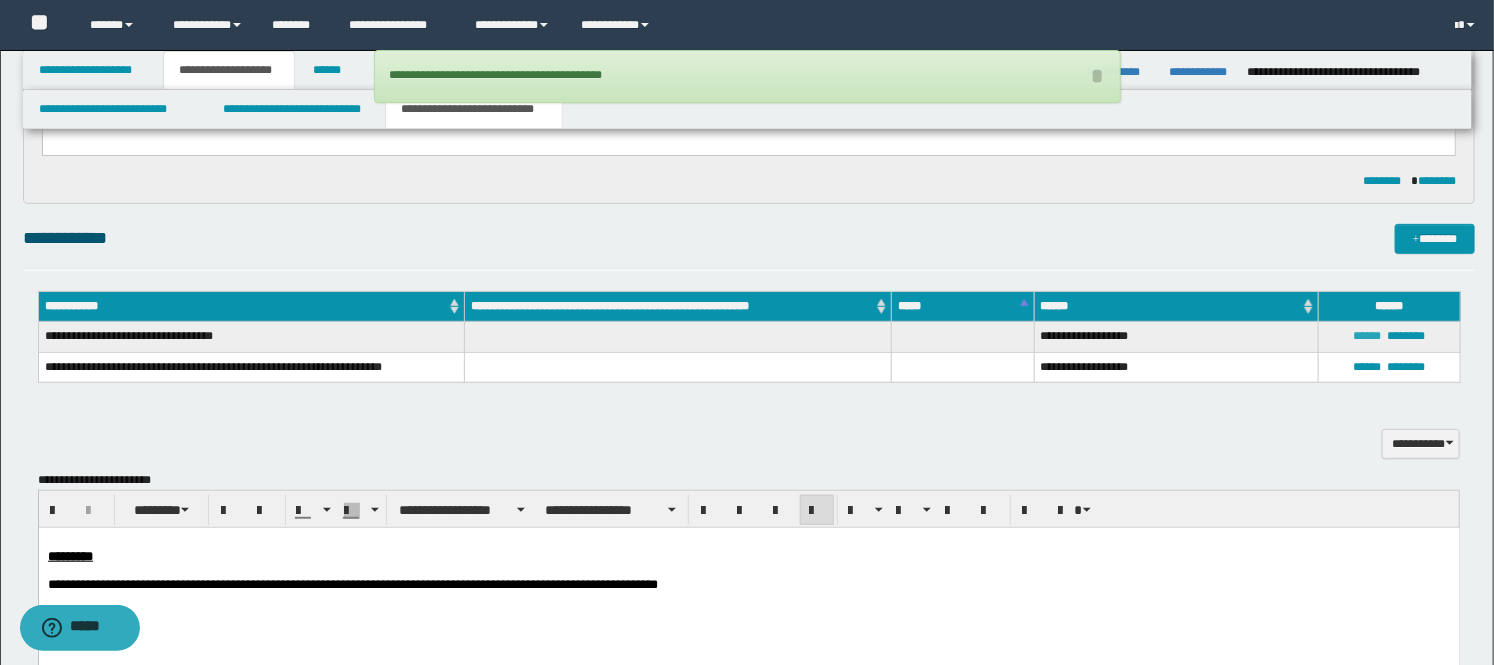click on "******" at bounding box center (1368, 336) 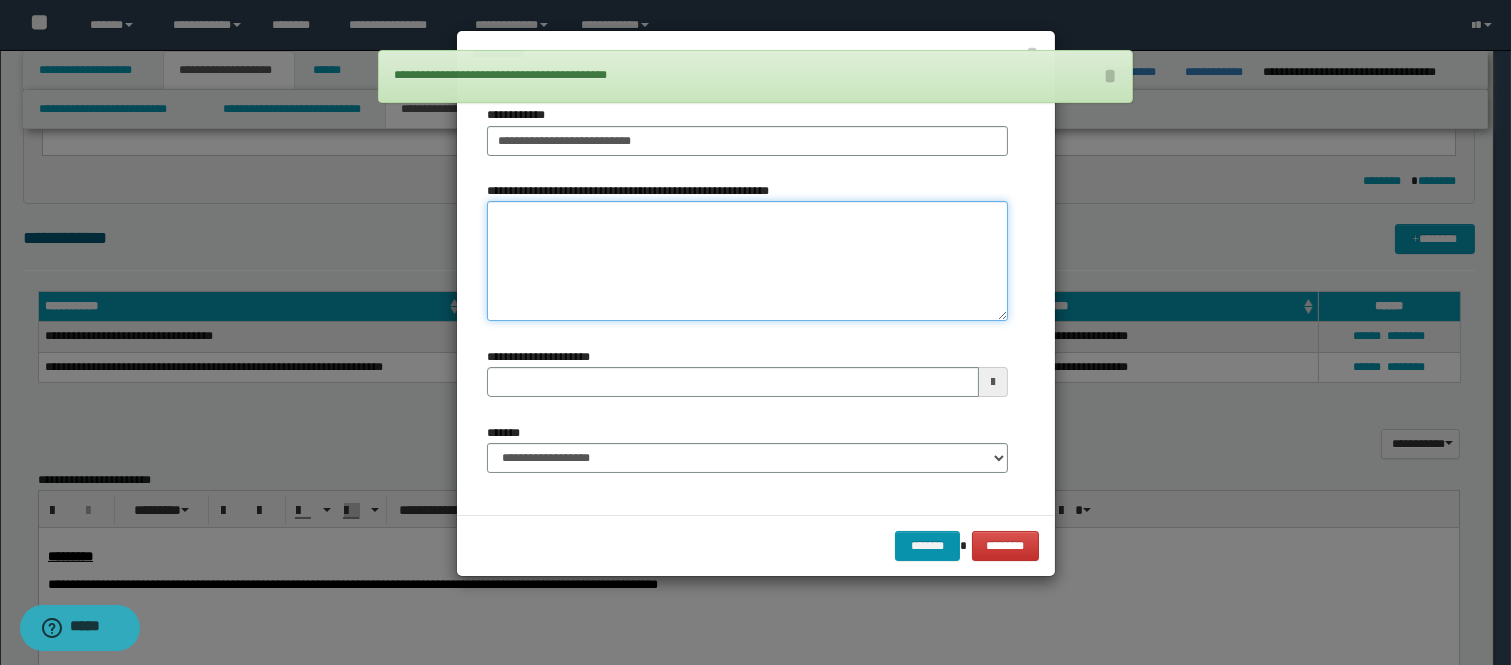 click on "**********" at bounding box center (747, 261) 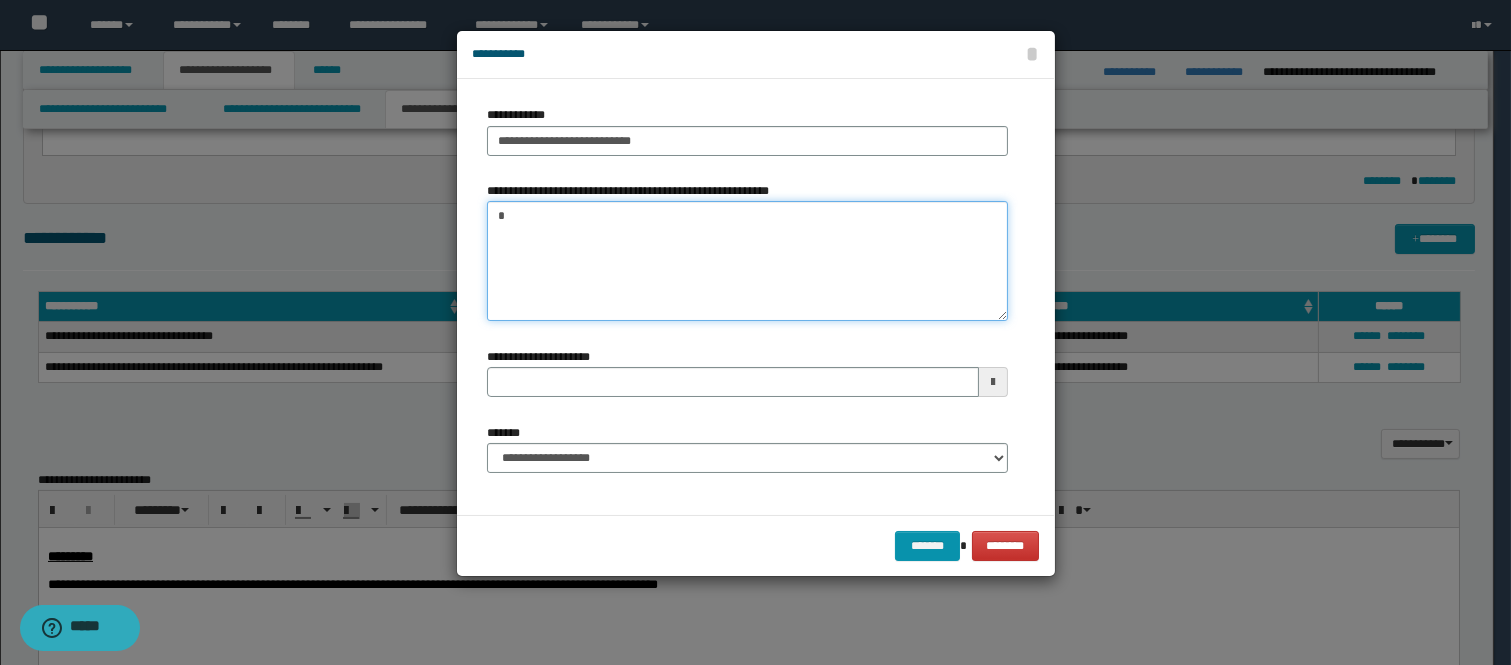 paste on "********" 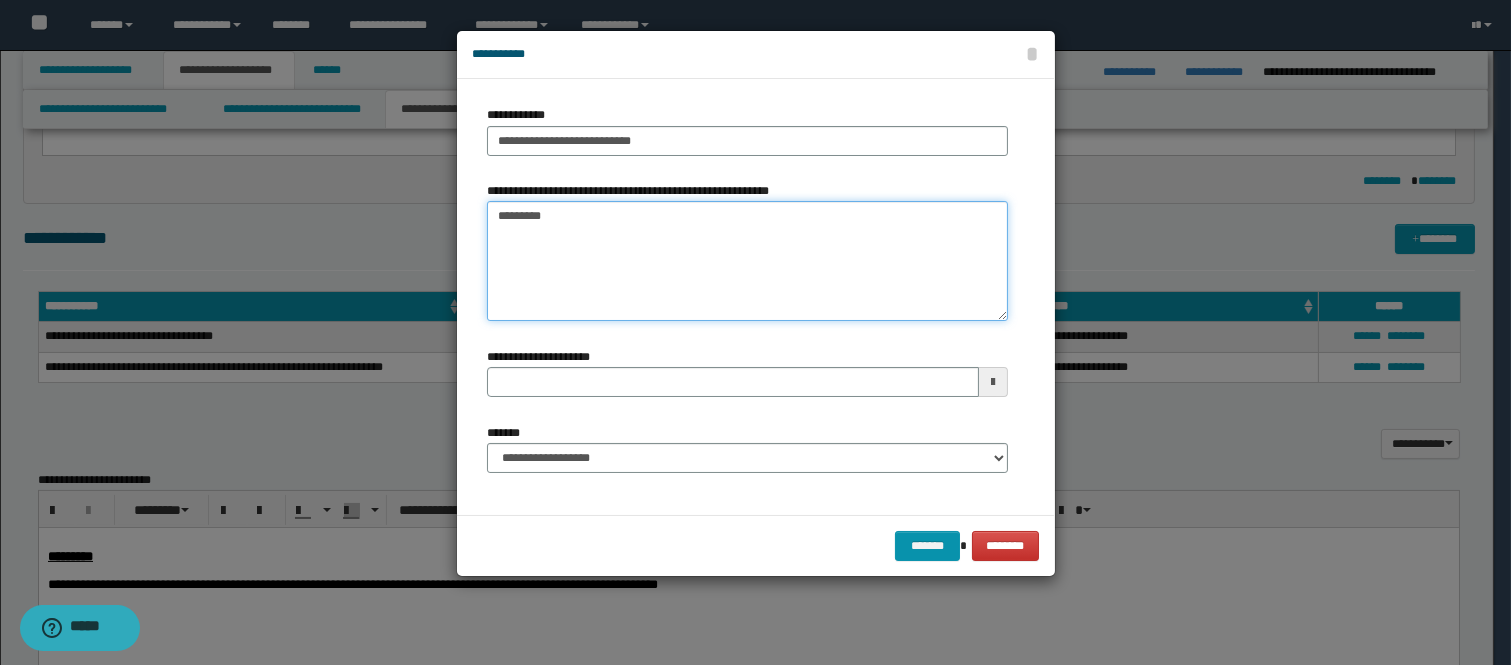 type 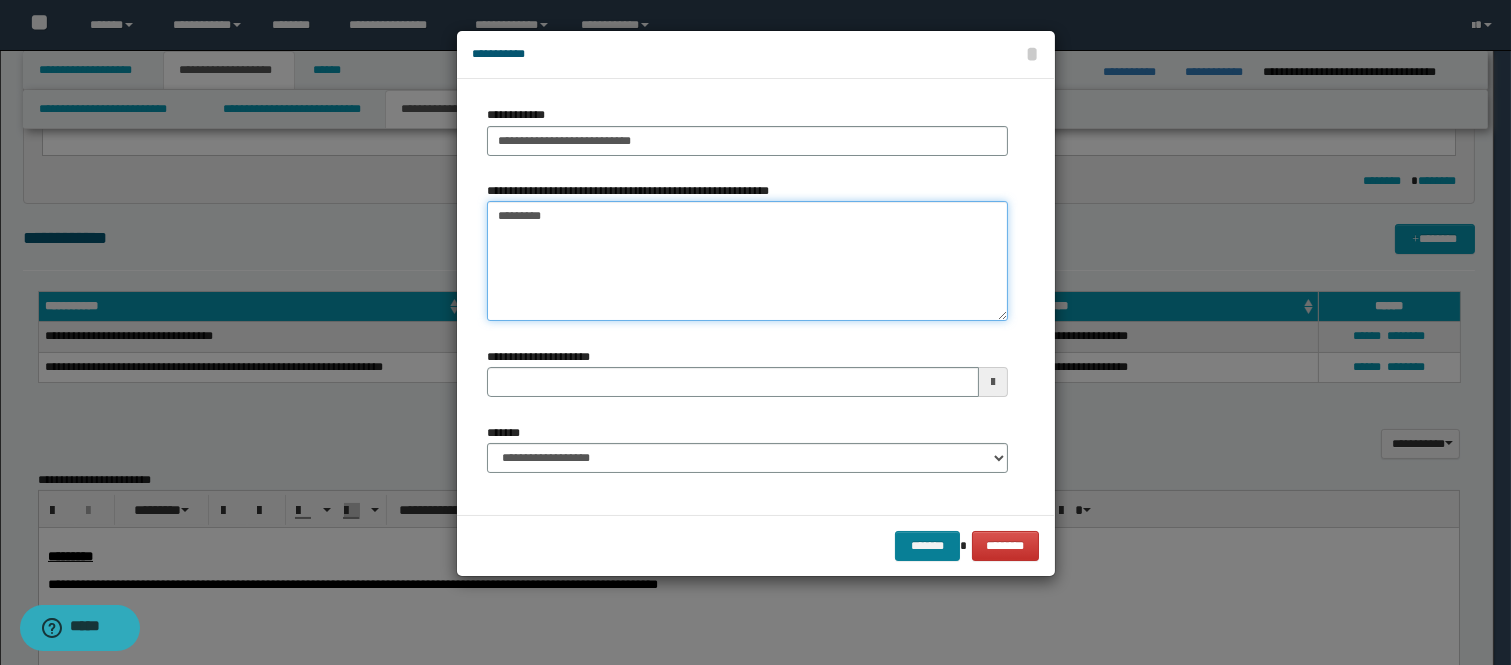 type on "*********" 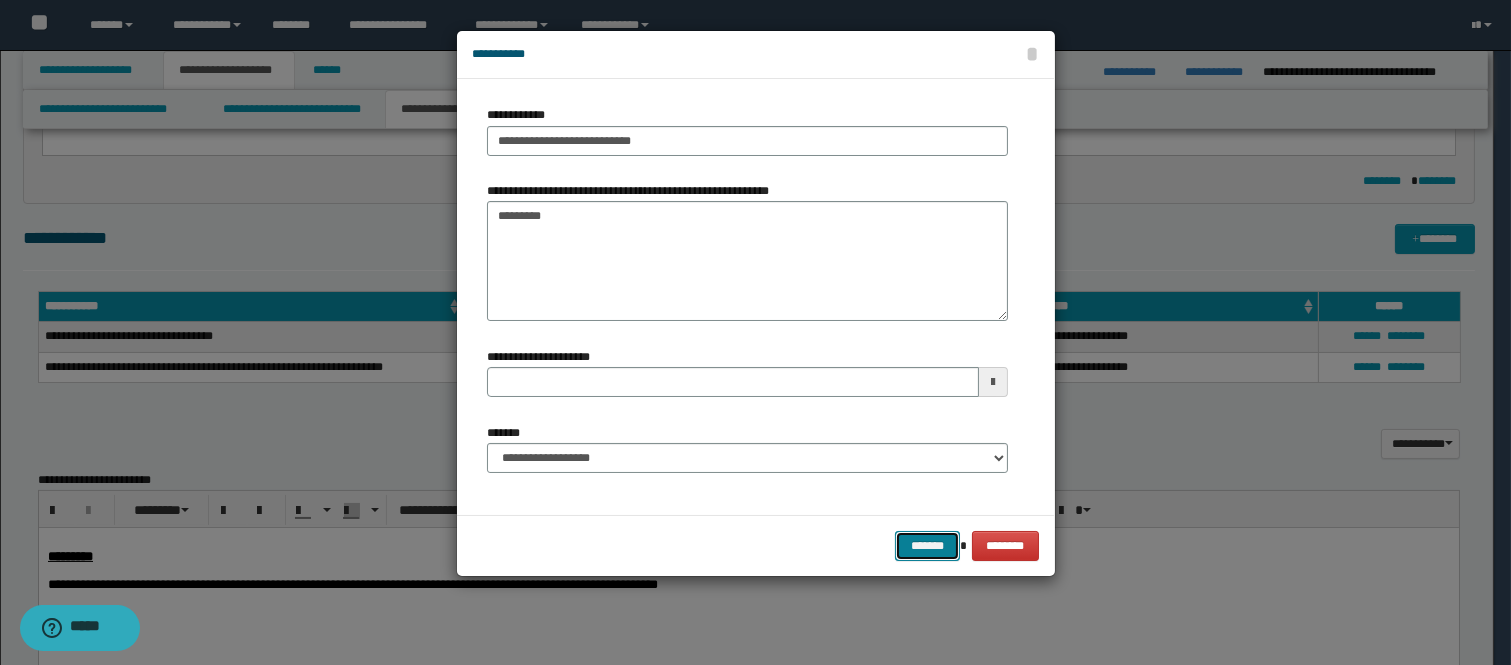 click on "*******" at bounding box center (927, 546) 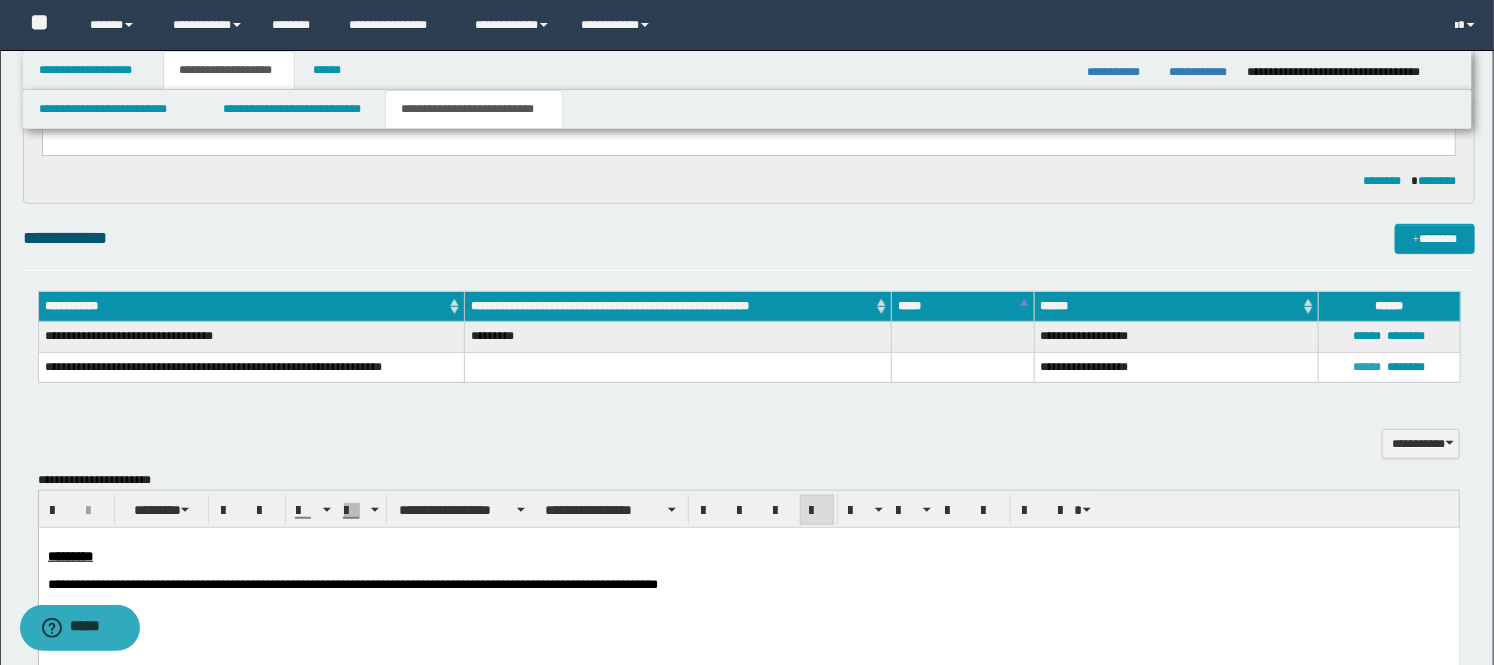 click on "******" at bounding box center (1368, 367) 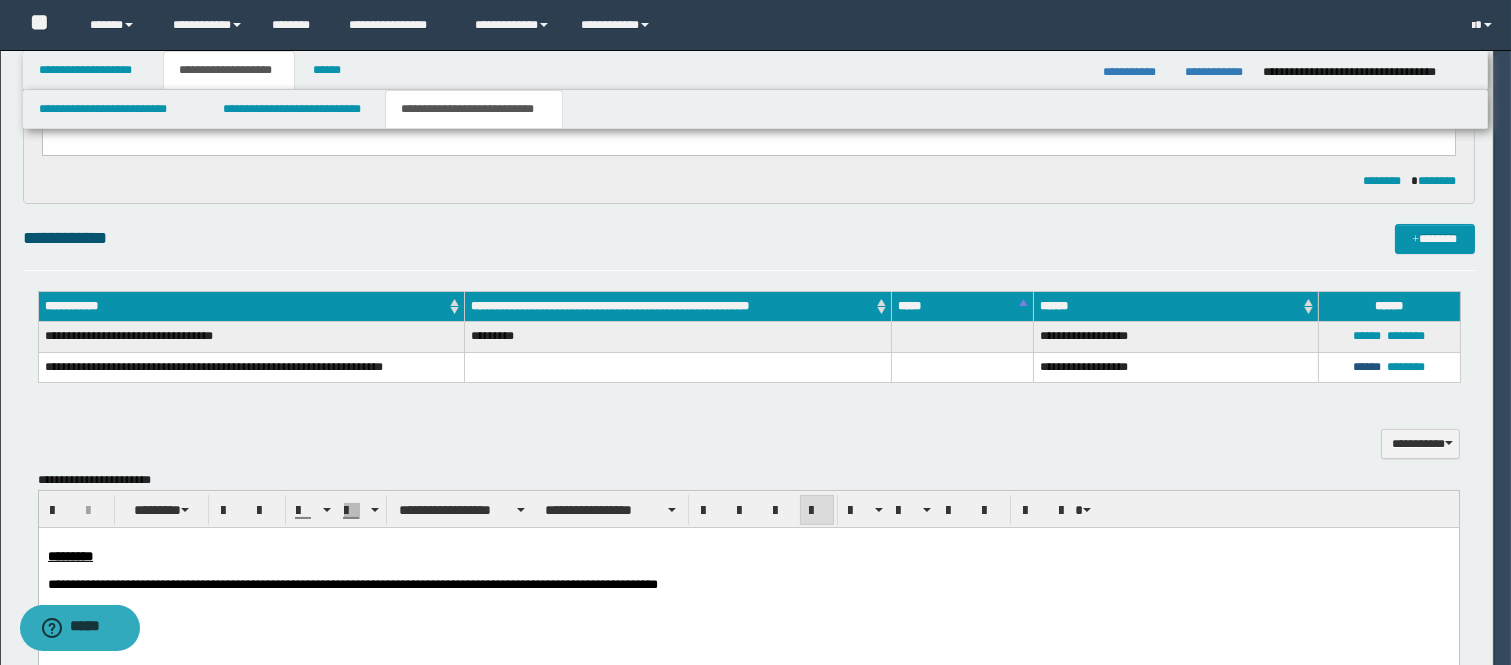 type 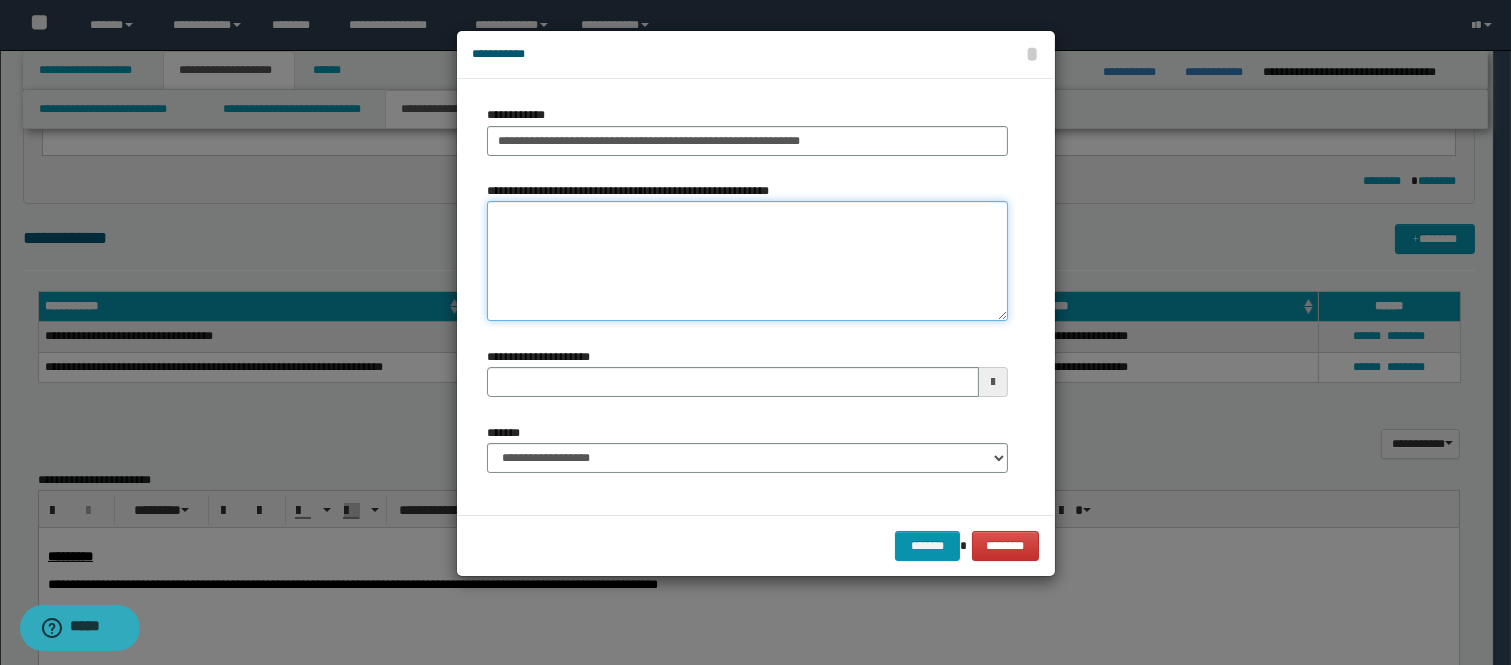 click on "**********" at bounding box center [747, 261] 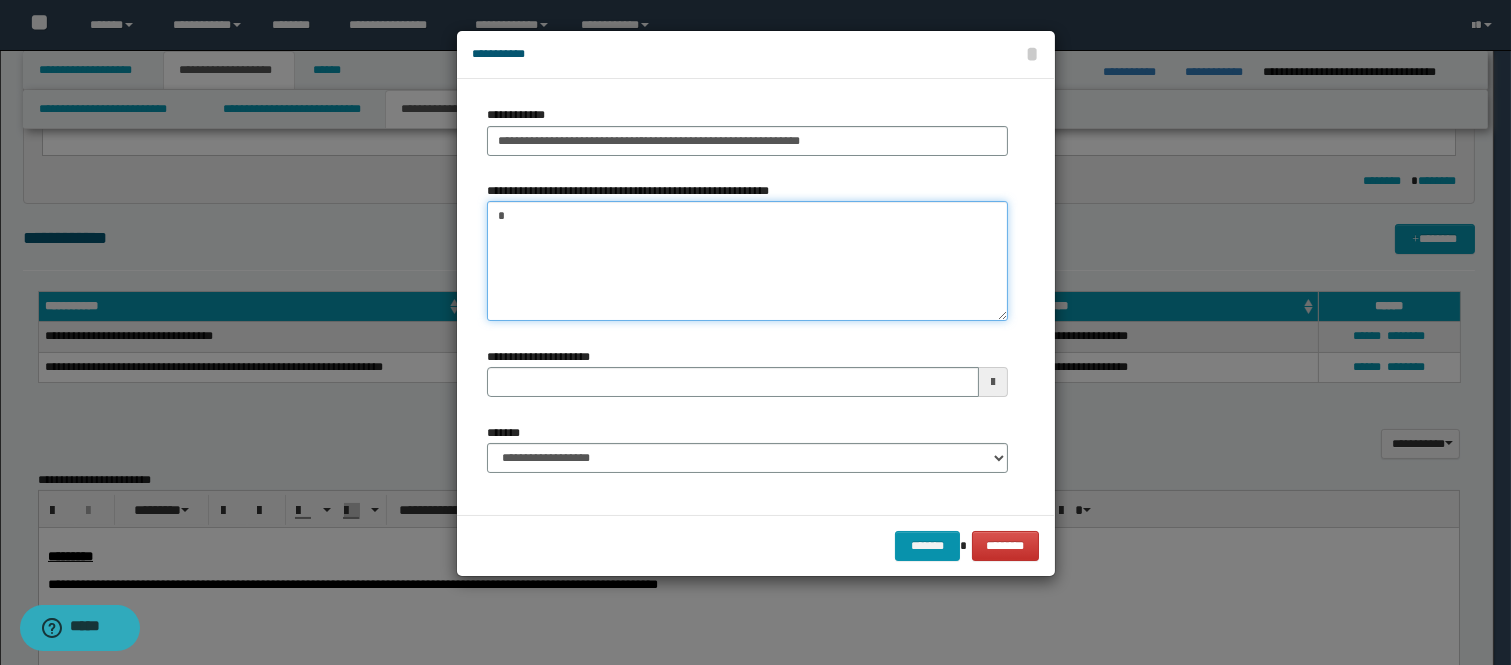 paste on "**********" 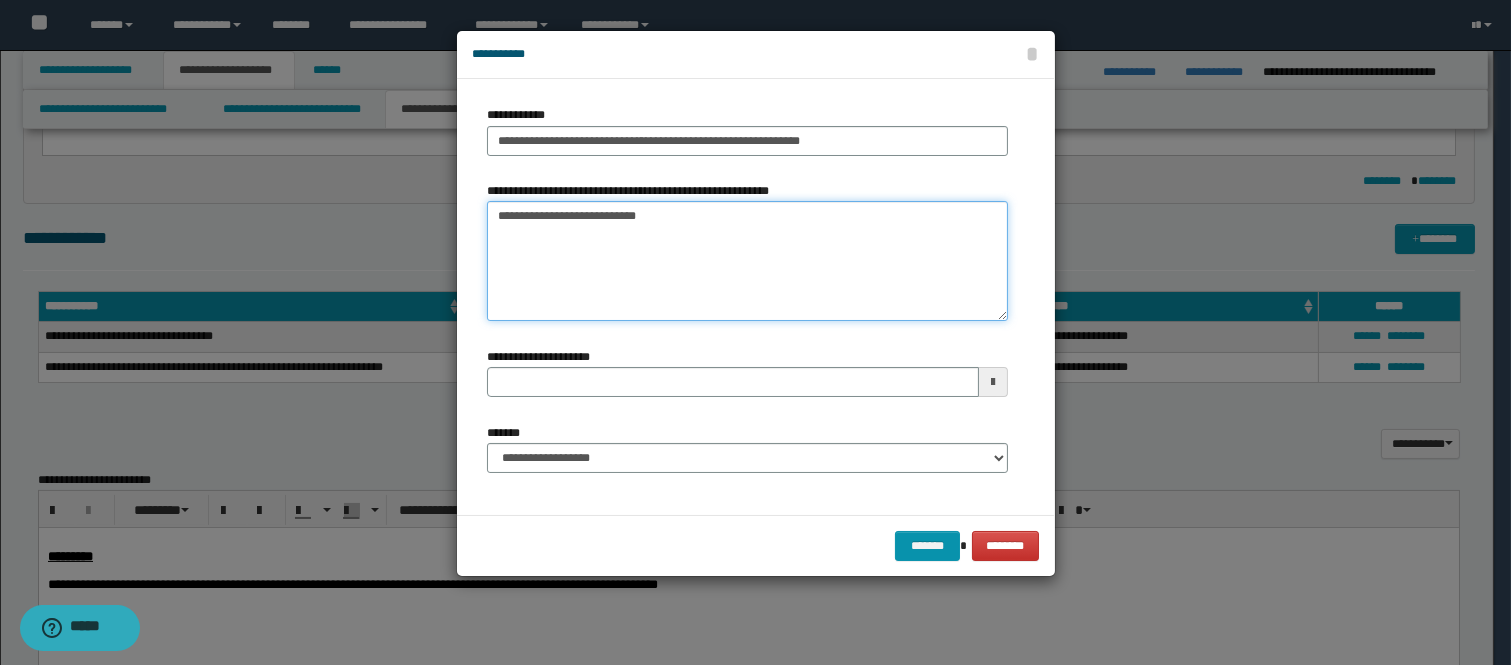 type 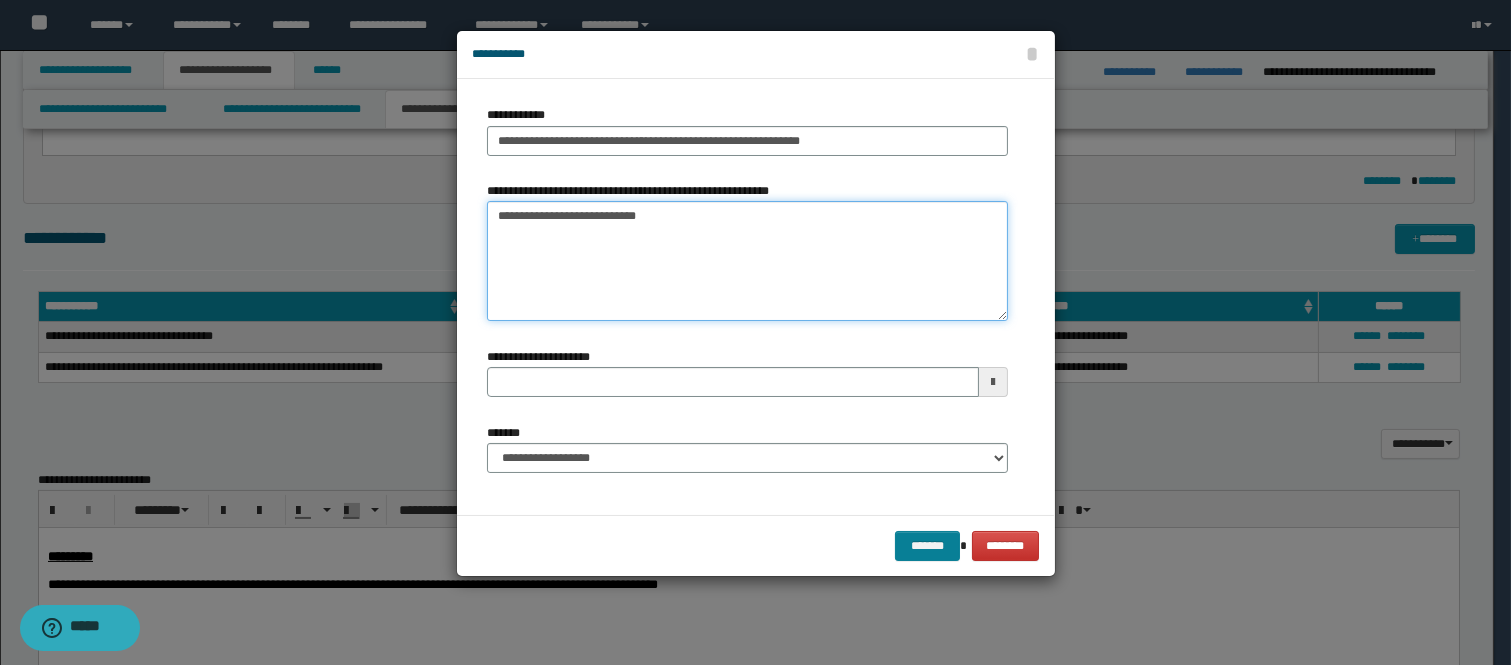type on "**********" 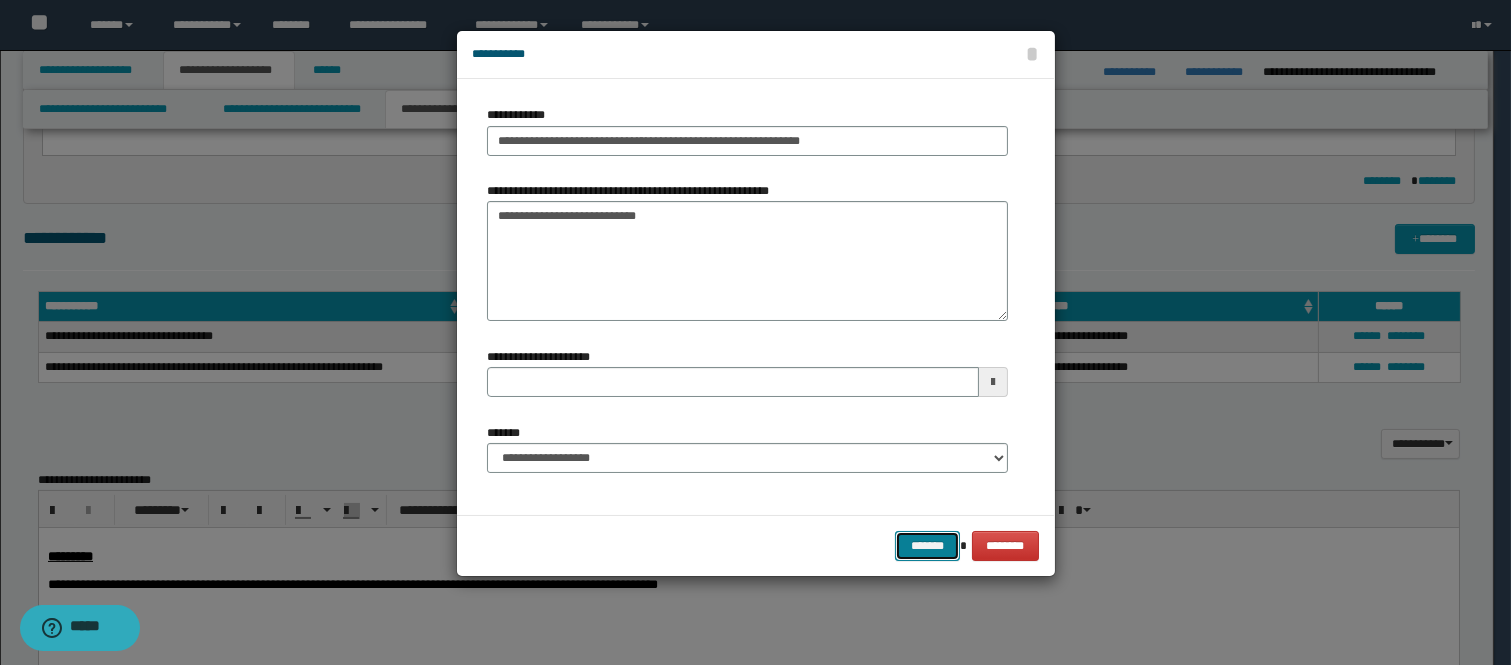 click on "*******" at bounding box center [927, 546] 